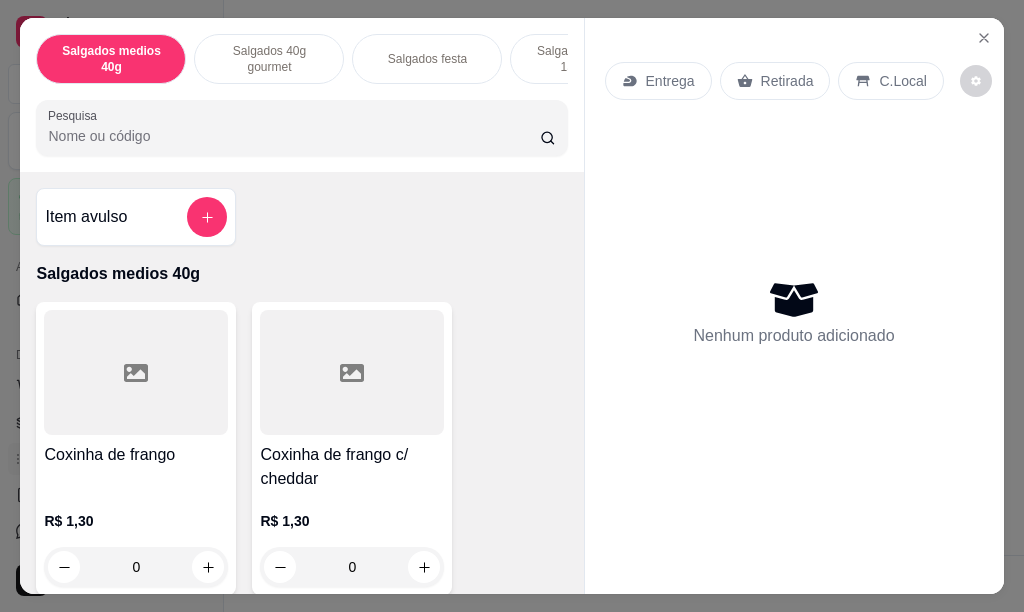 scroll, scrollTop: 0, scrollLeft: 0, axis: both 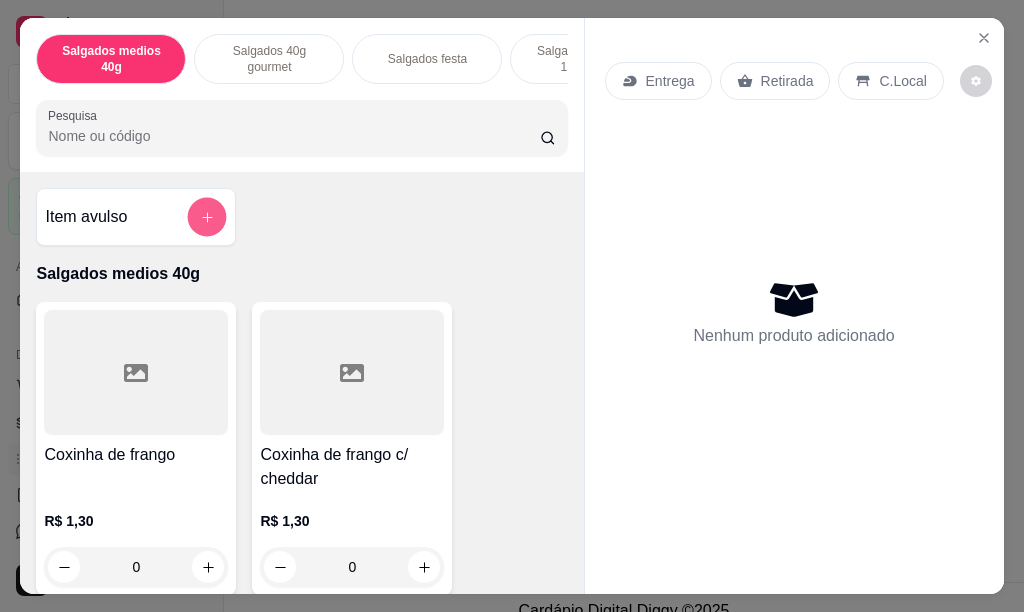 click 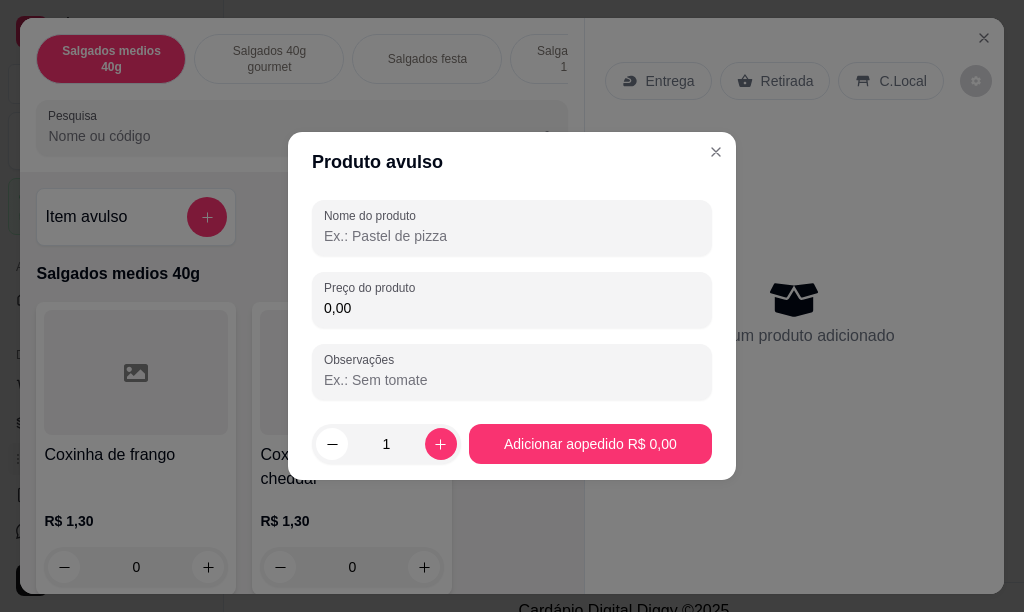 click on "Nome do produto" at bounding box center (512, 236) 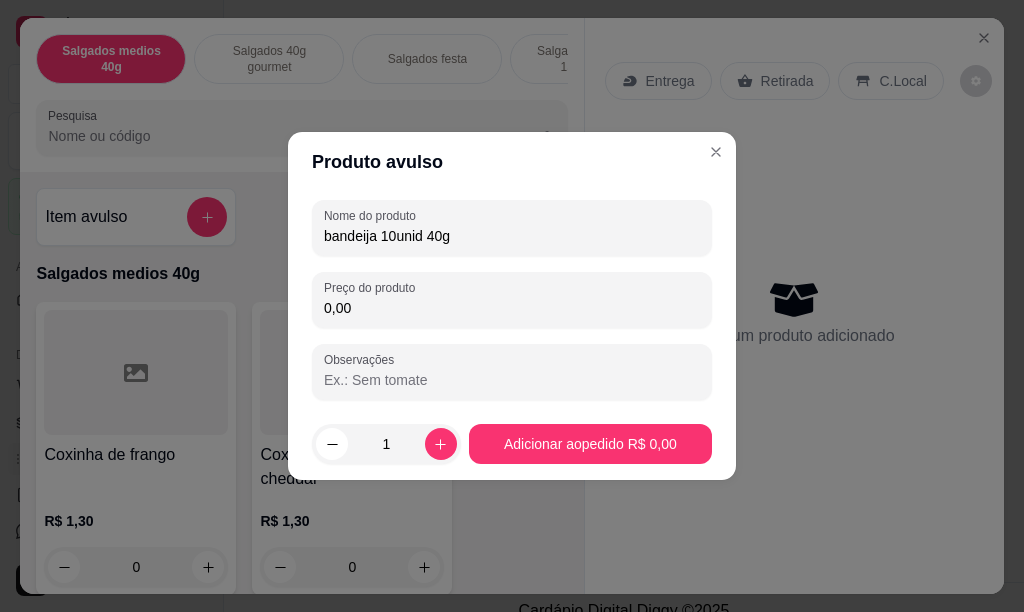 type on "bandeija 10unid 40g" 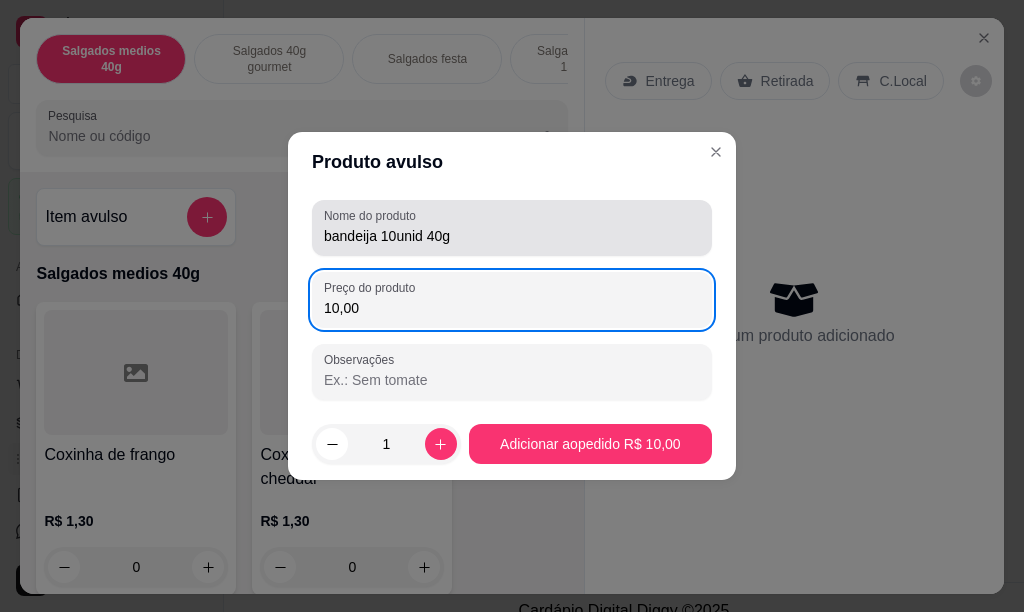 type on "10,00" 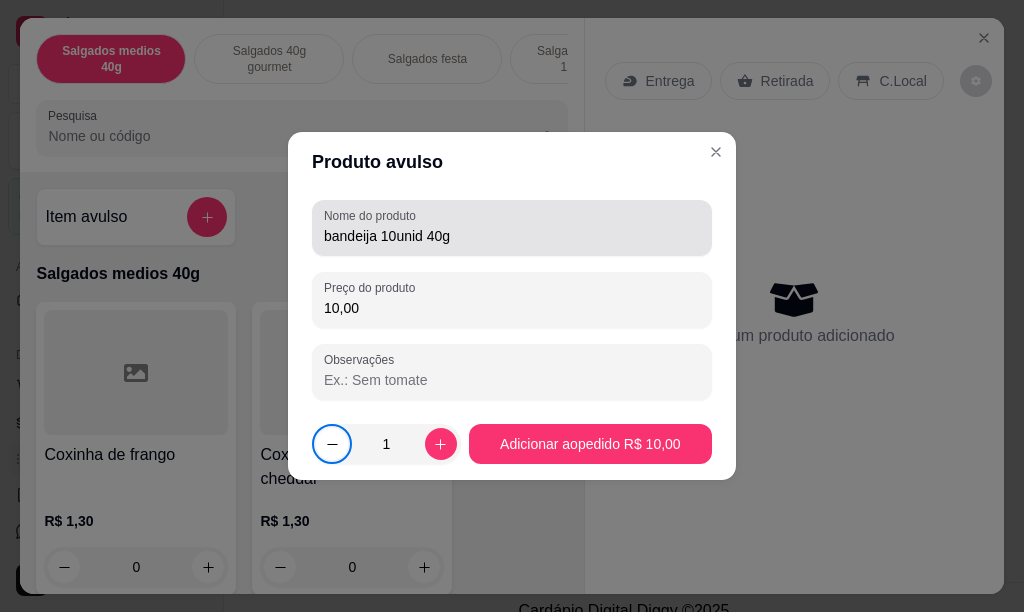 type 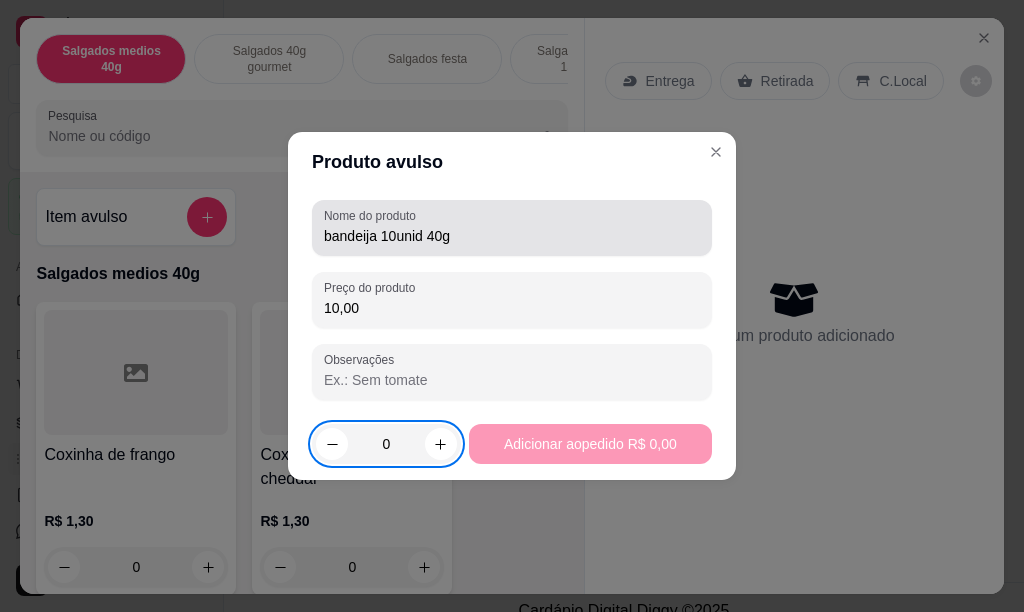 type on "2" 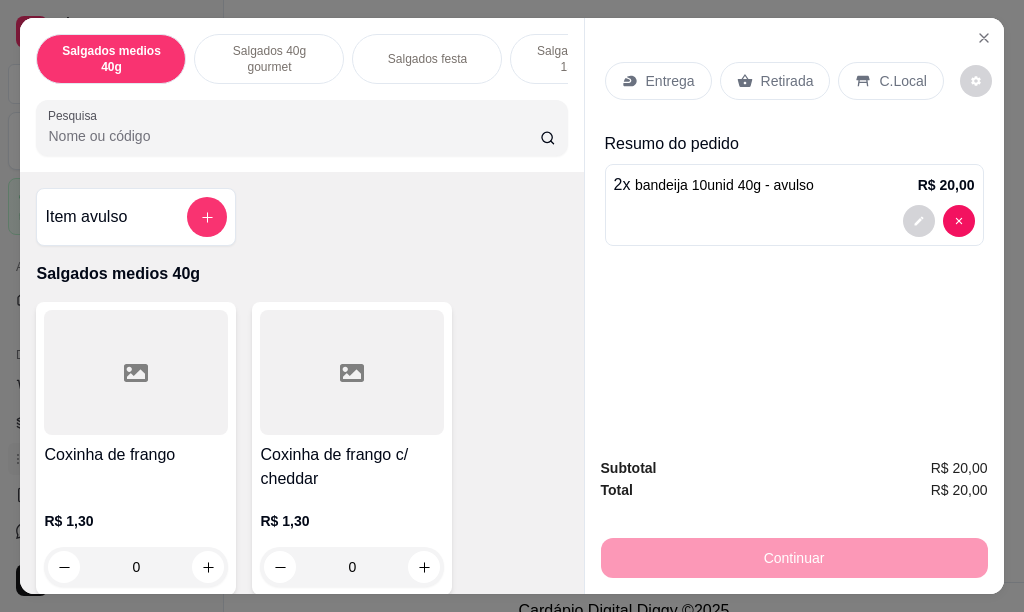 click on "Continuar" at bounding box center (794, 555) 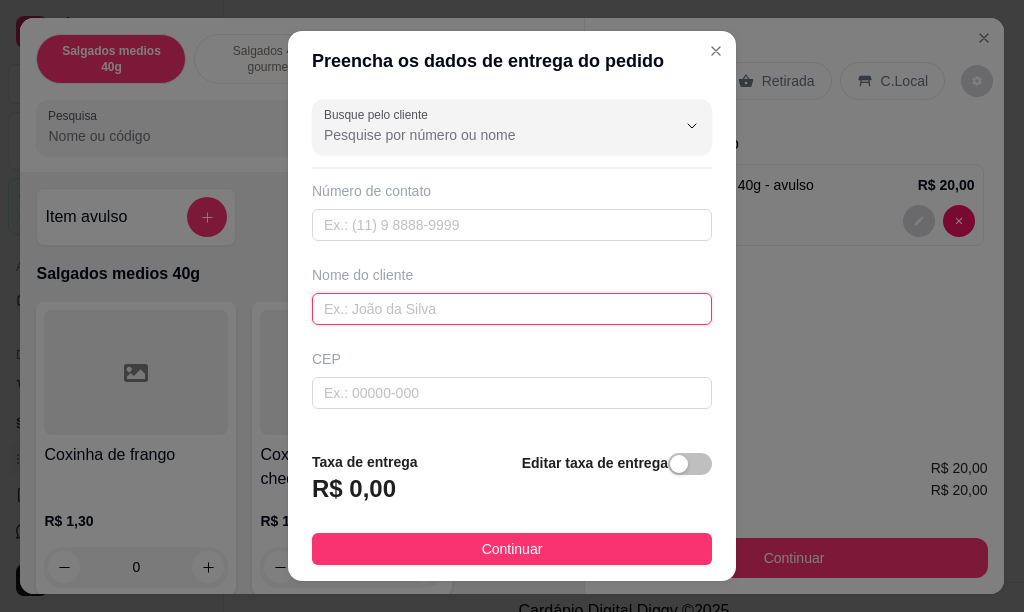click at bounding box center [512, 309] 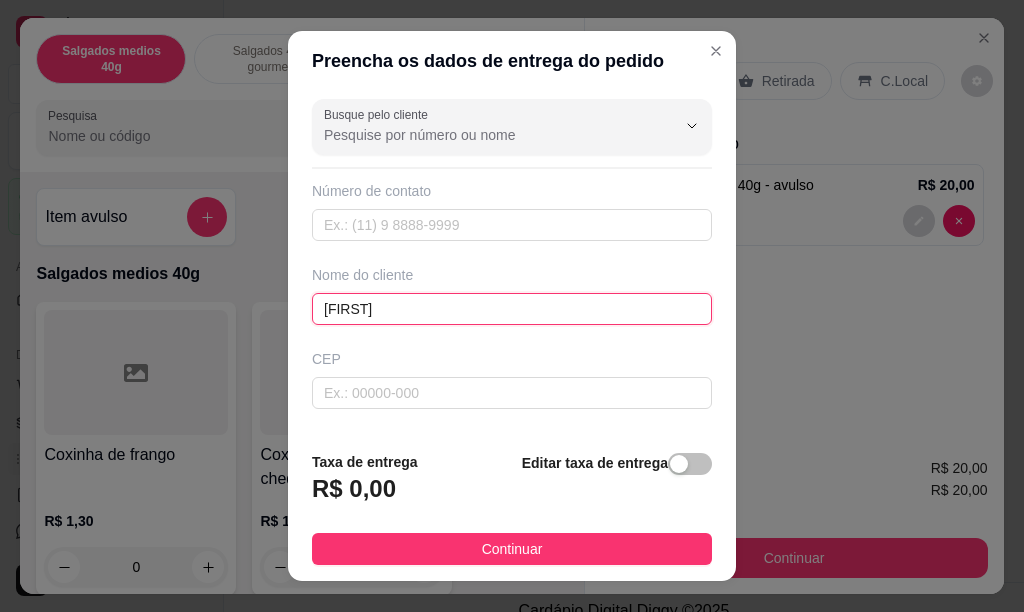 type on "[FIRST]" 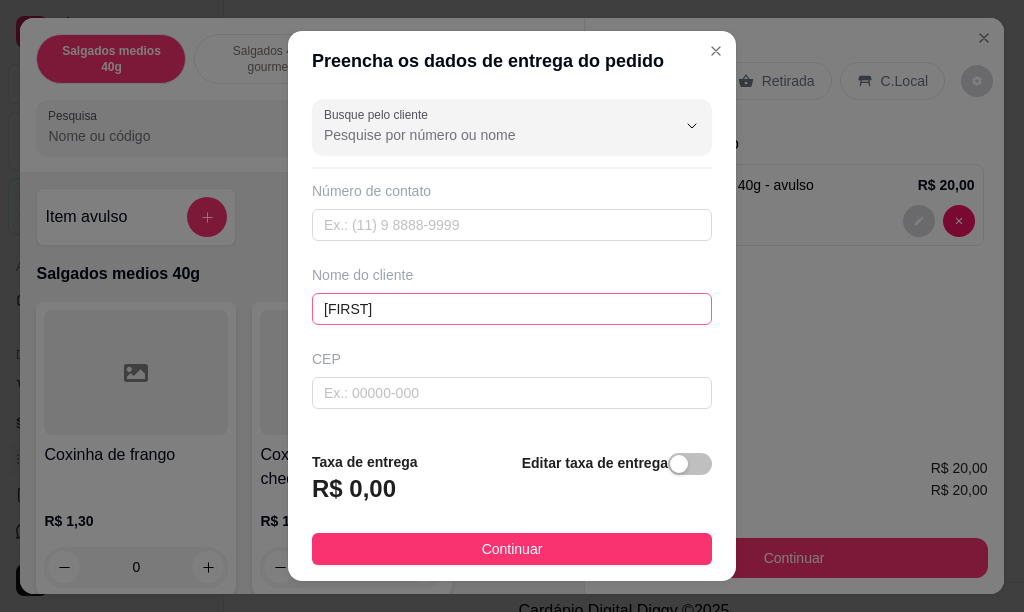 scroll, scrollTop: 214, scrollLeft: 0, axis: vertical 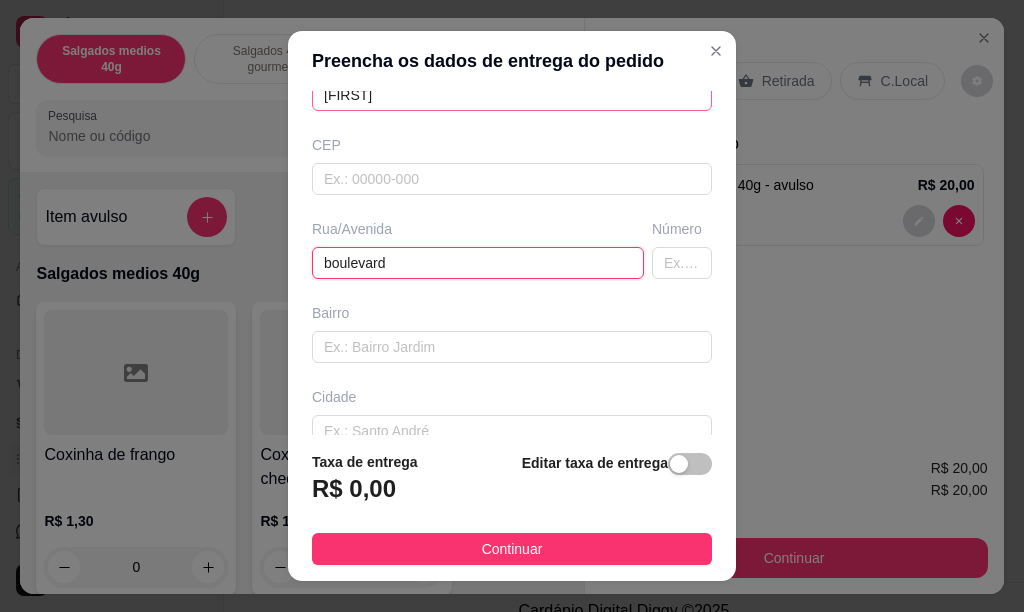 type on "boulevard" 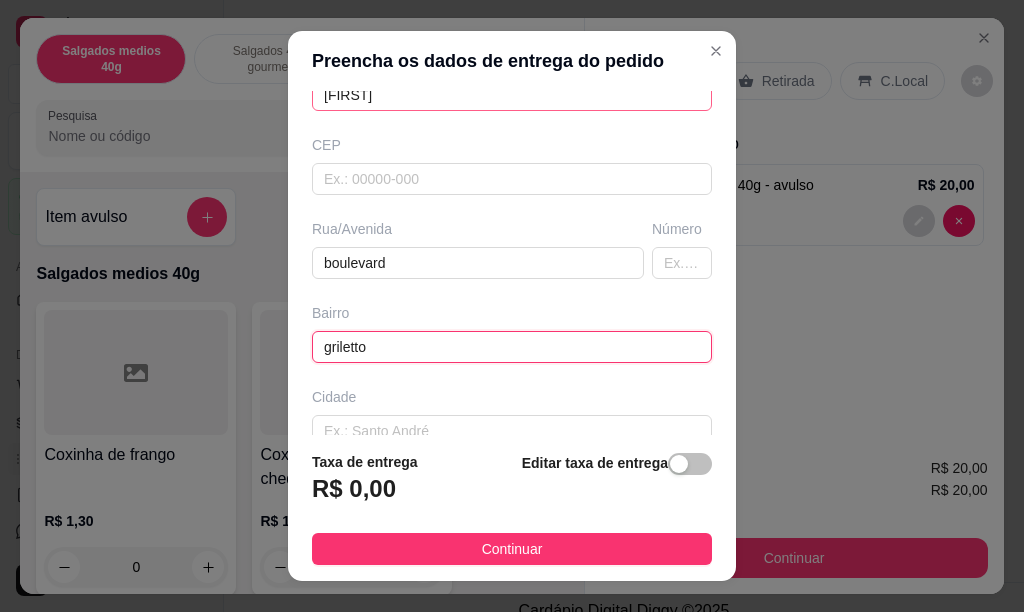 type on "griletto" 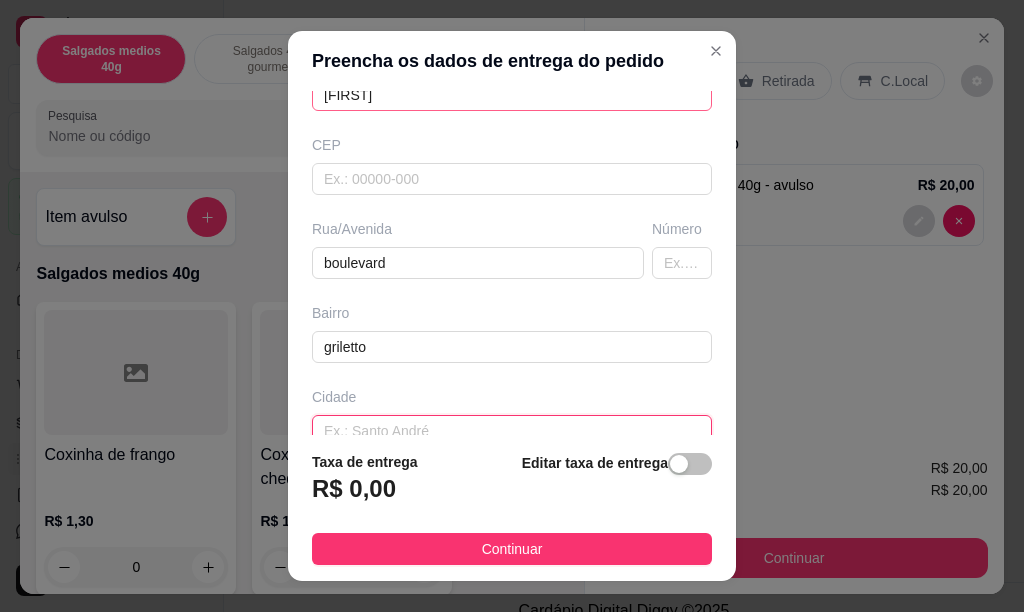 scroll, scrollTop: 225, scrollLeft: 0, axis: vertical 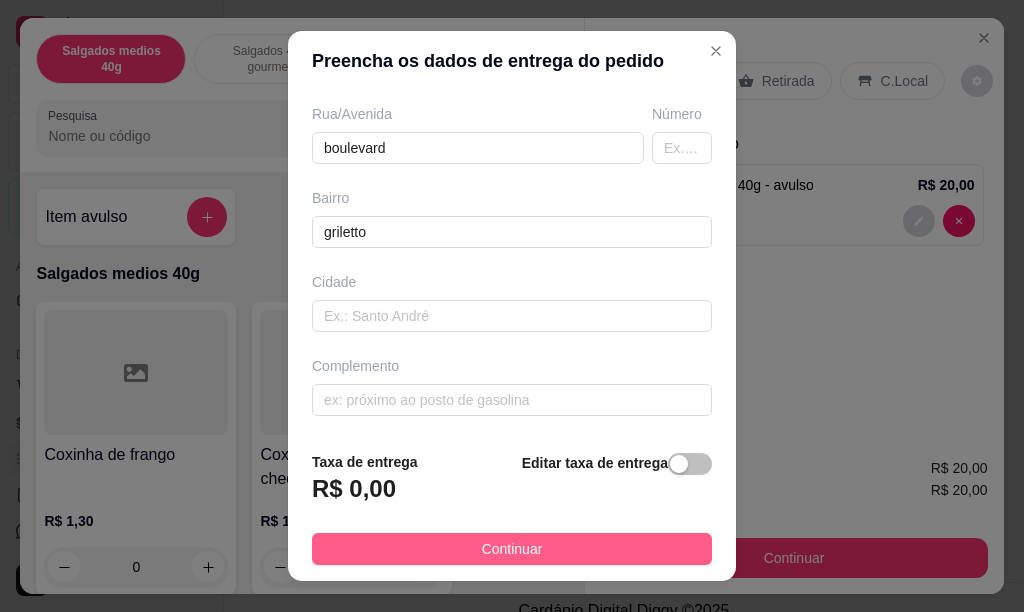 click on "Continuar" at bounding box center (512, 549) 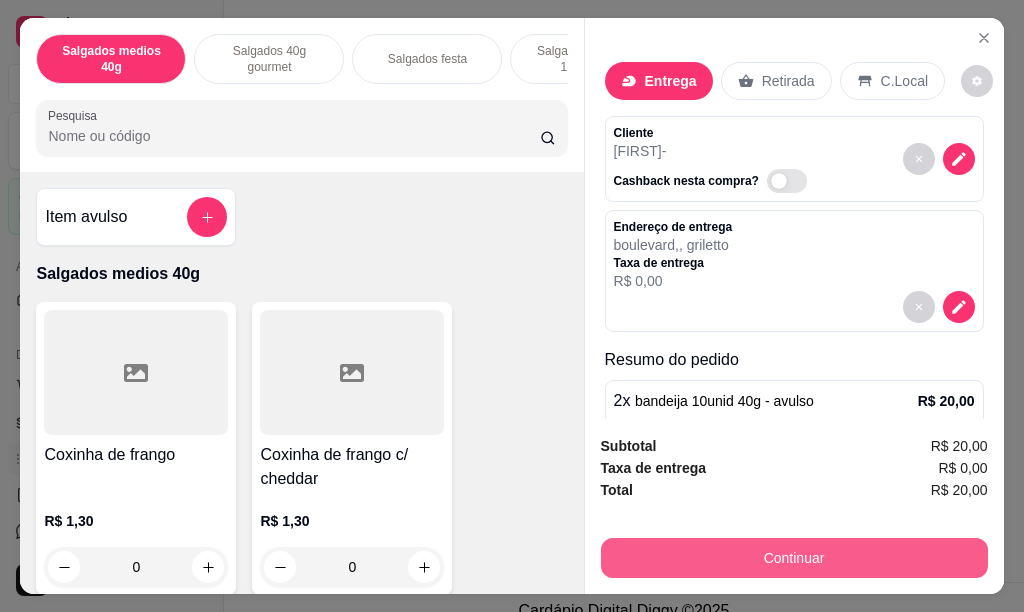 click on "Continuar" at bounding box center [794, 558] 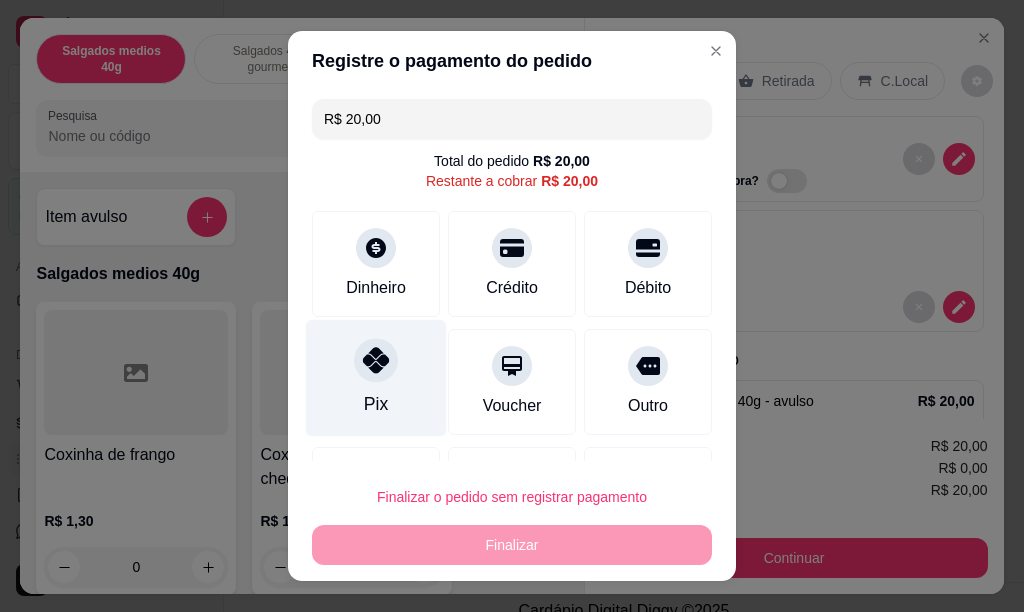 click at bounding box center (376, 360) 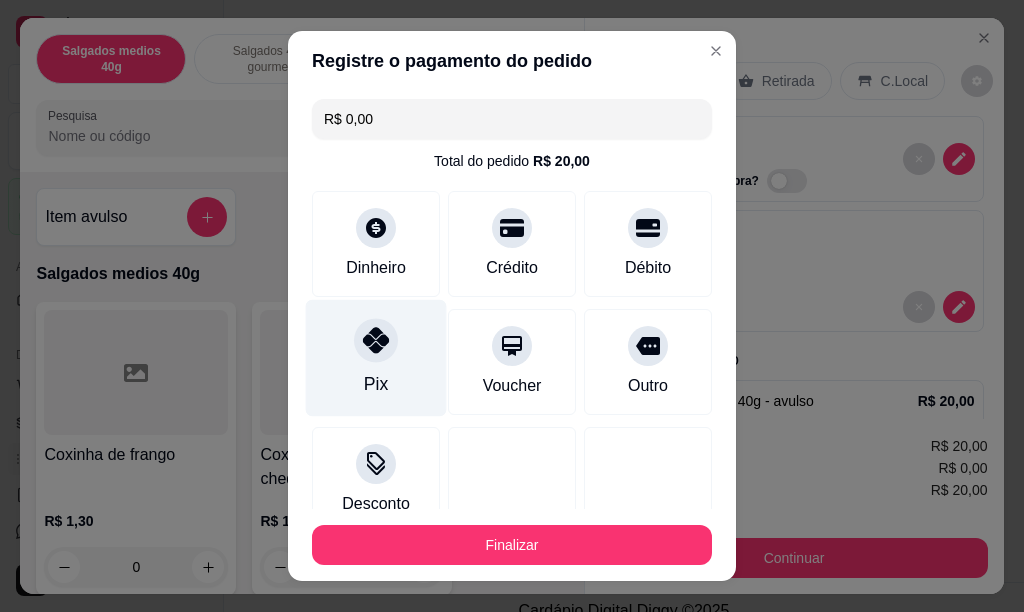 click on "Pix" at bounding box center (376, 357) 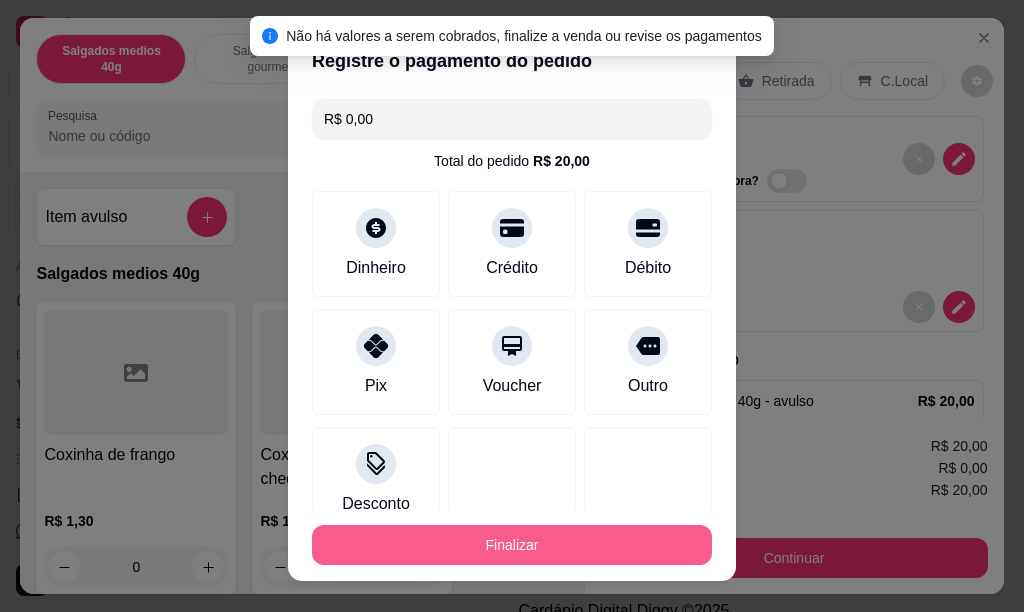 click on "Finalizar" at bounding box center (512, 545) 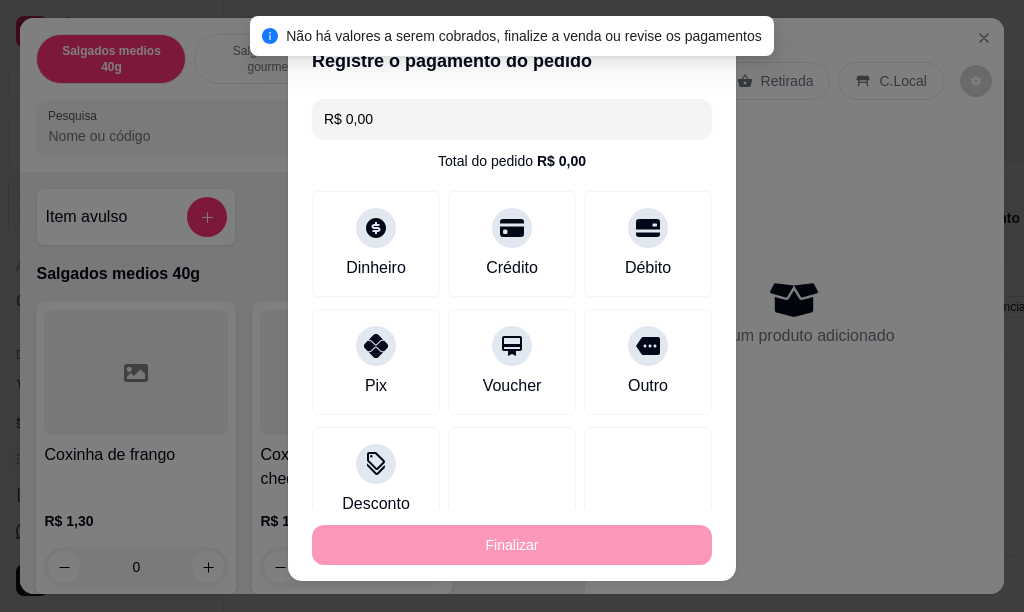 type on "-R$ 20,00" 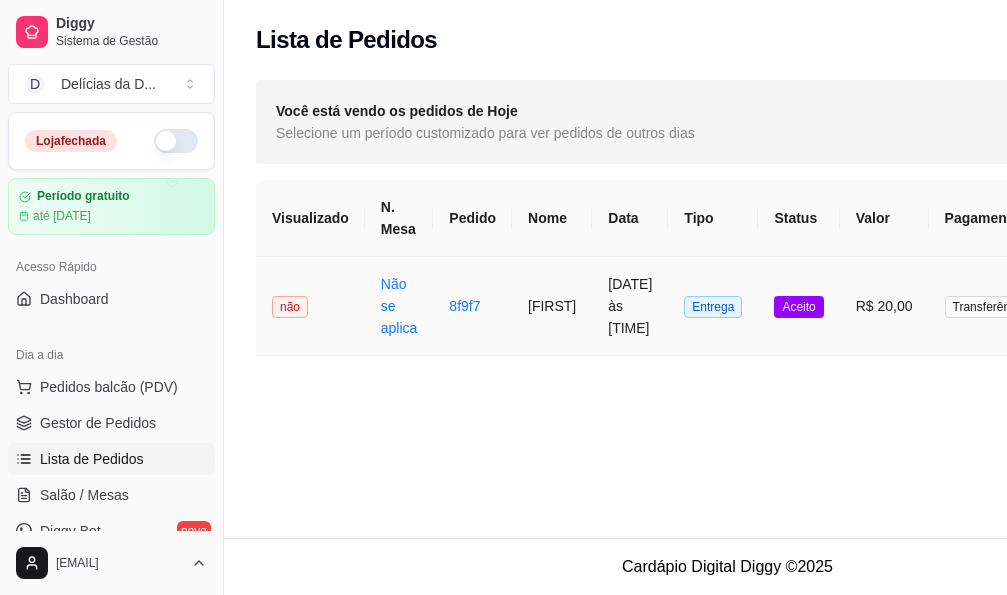 click on "Entrega" at bounding box center (713, 307) 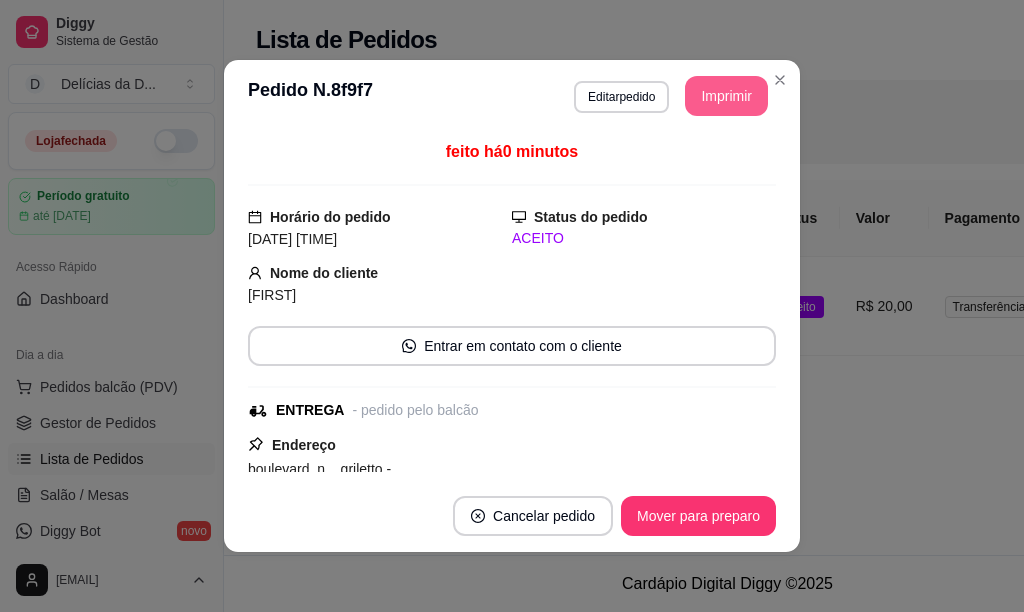 click on "Imprimir" at bounding box center (726, 96) 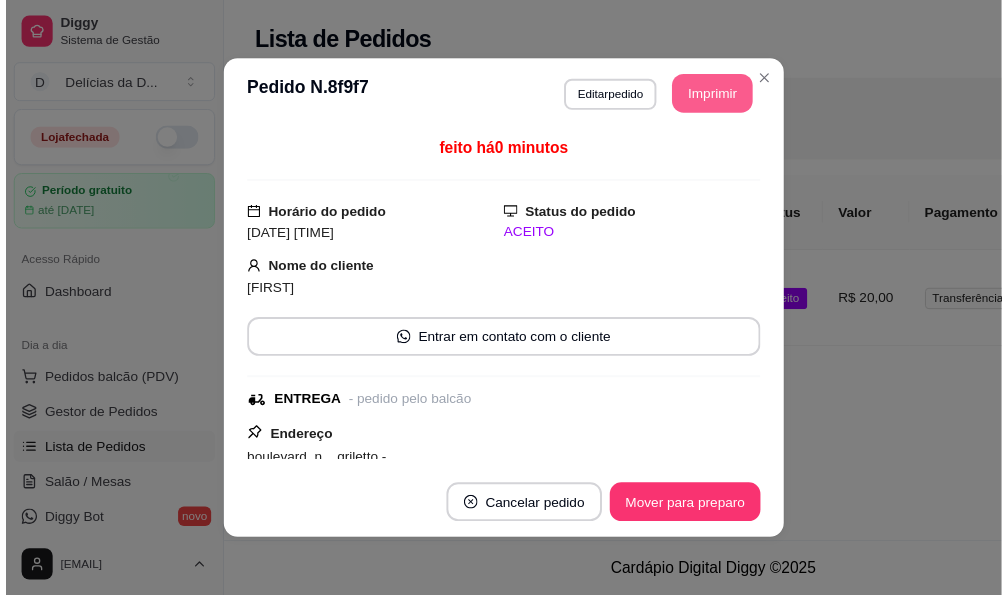 scroll, scrollTop: 0, scrollLeft: 0, axis: both 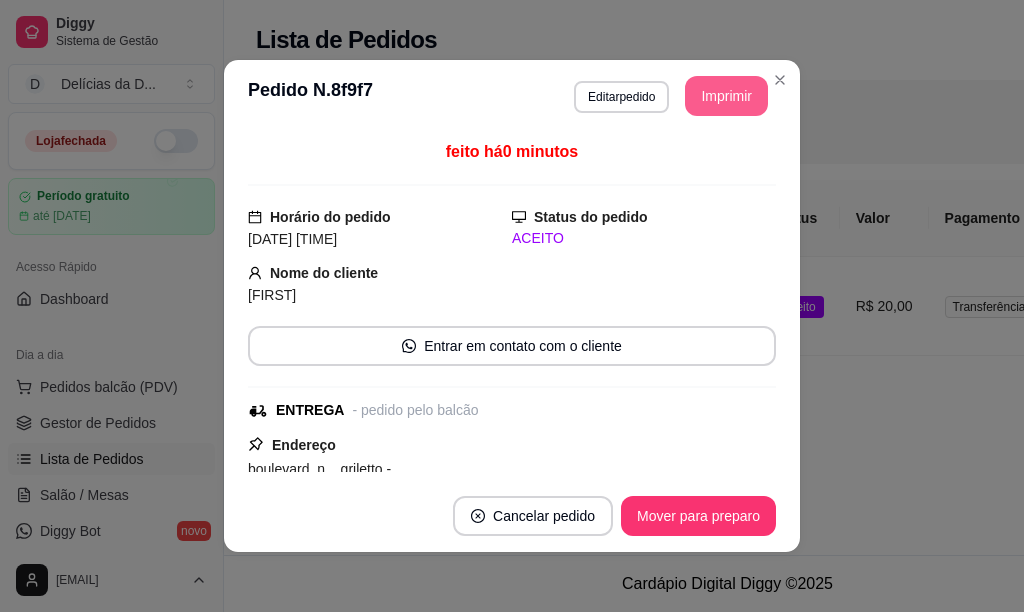 click on "Imprimir" at bounding box center (726, 96) 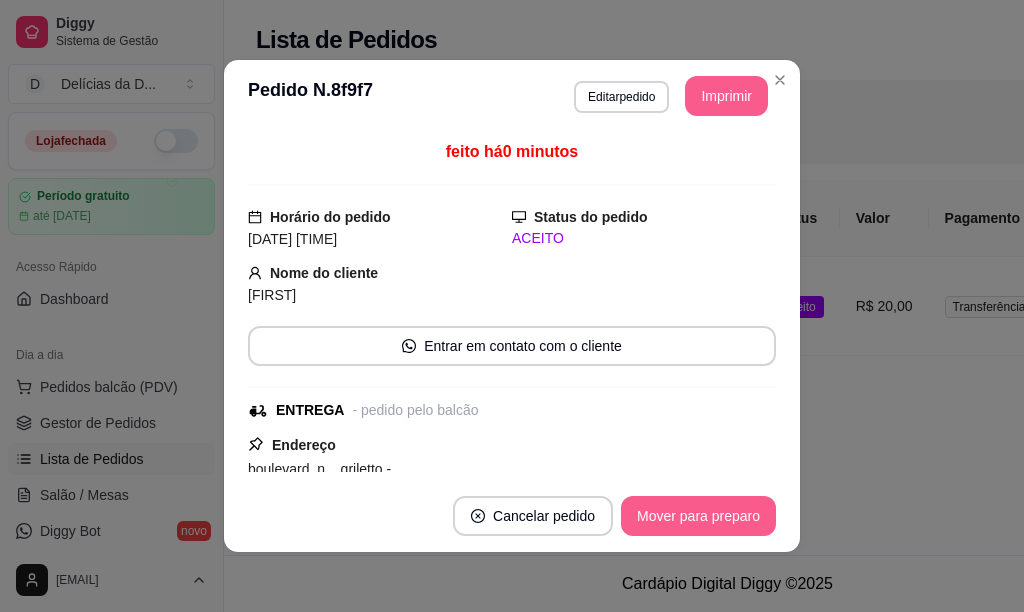 click on "Mover para preparo" at bounding box center [698, 516] 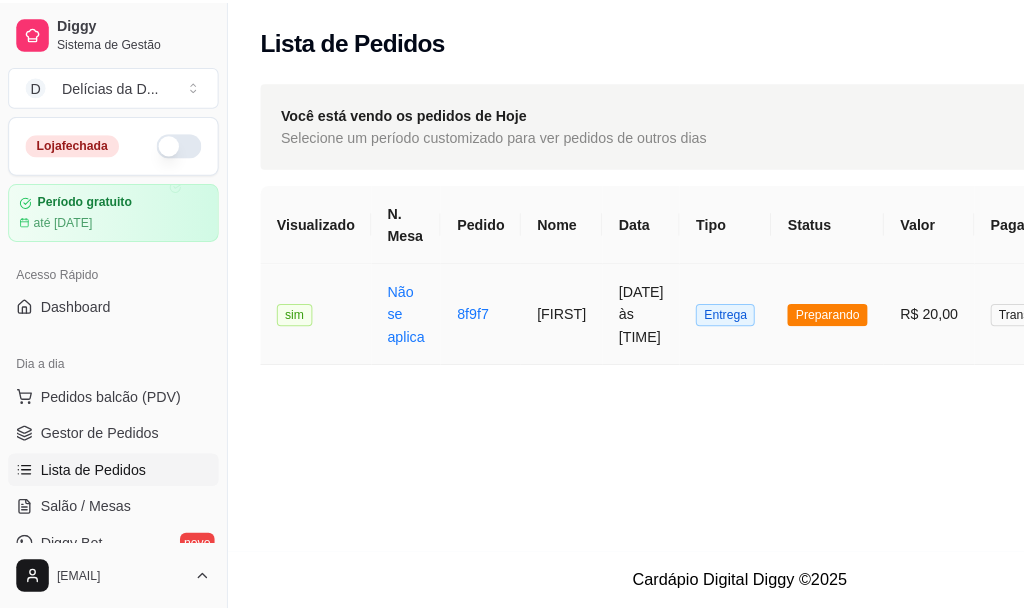 scroll, scrollTop: 0, scrollLeft: 0, axis: both 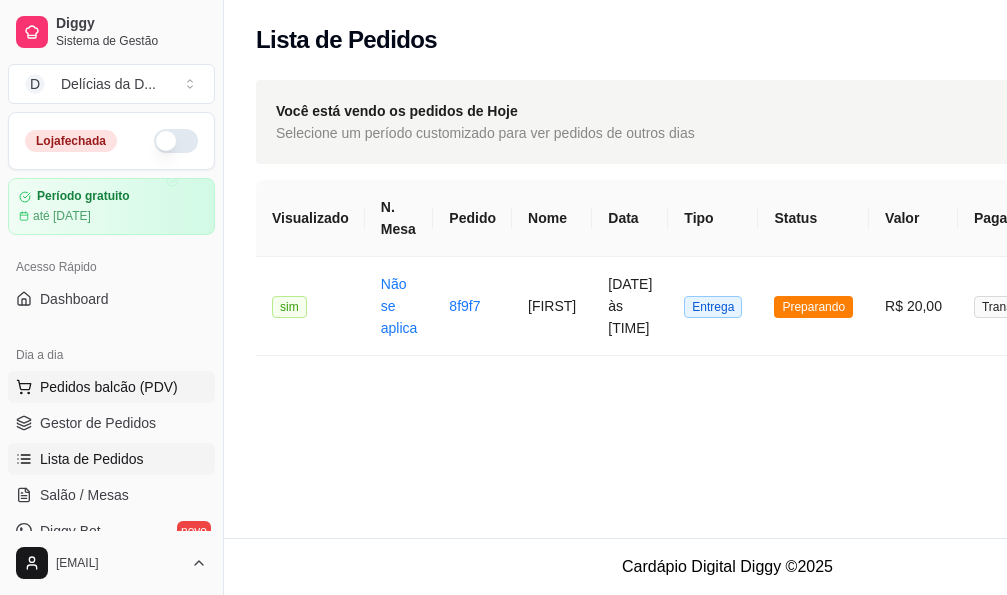 click on "Pedidos balcão (PDV)" at bounding box center (109, 387) 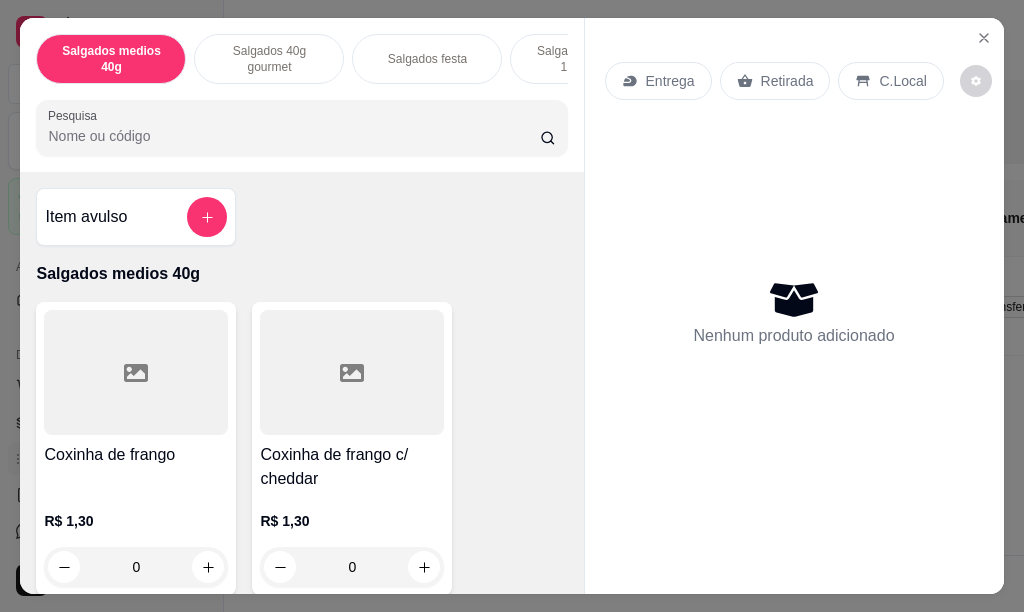 click at bounding box center [207, 217] 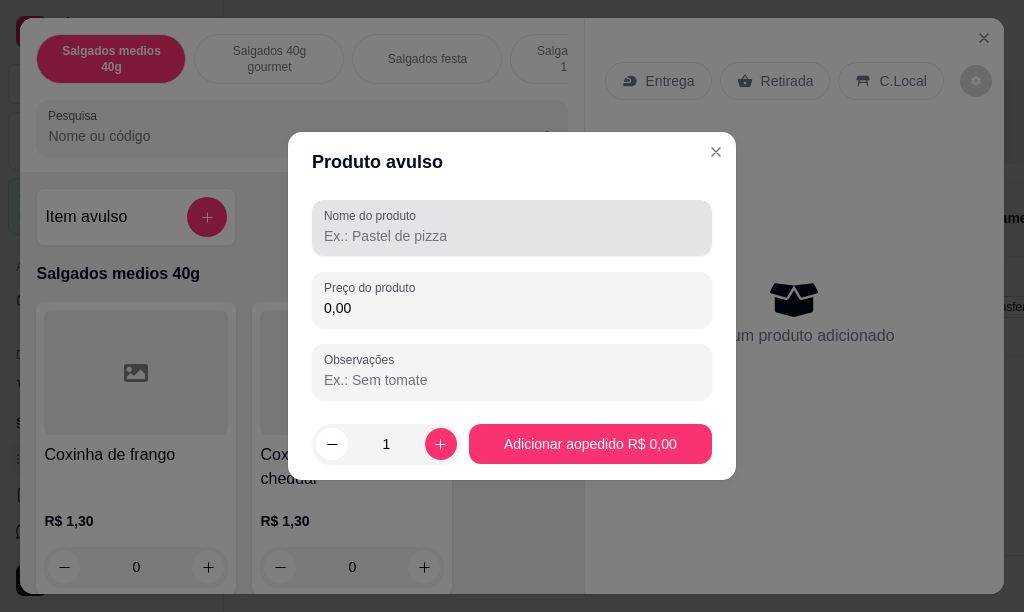 click on "Nome do produto" at bounding box center (512, 236) 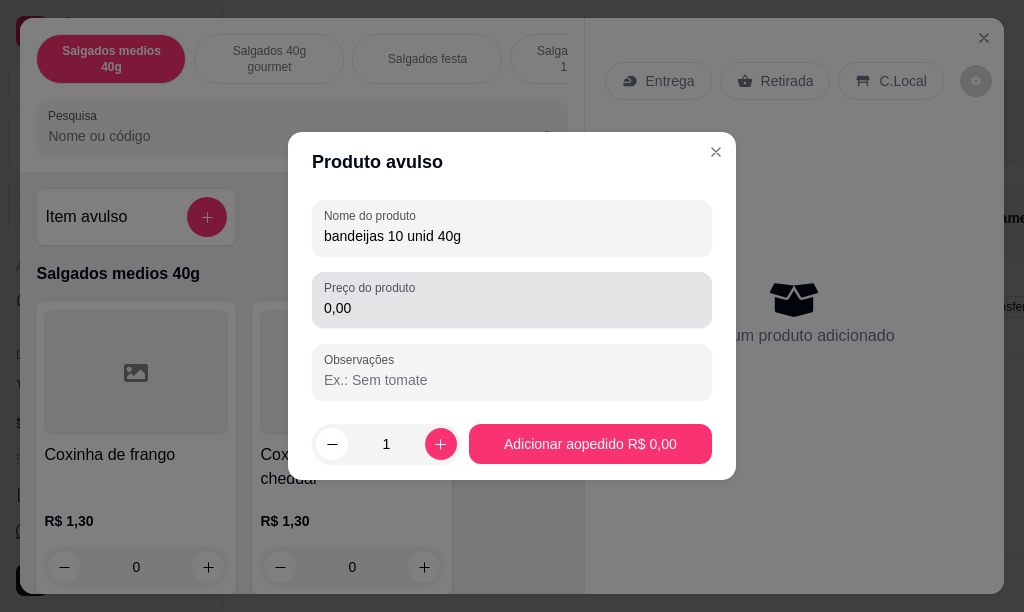 type on "bandeijas 10 unid 40g" 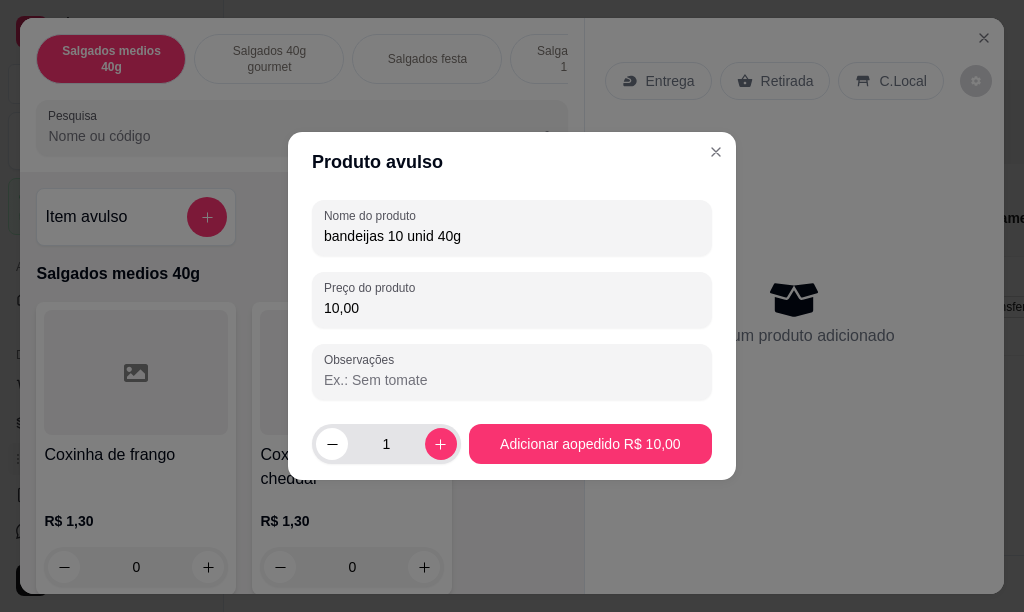 type on "10,00" 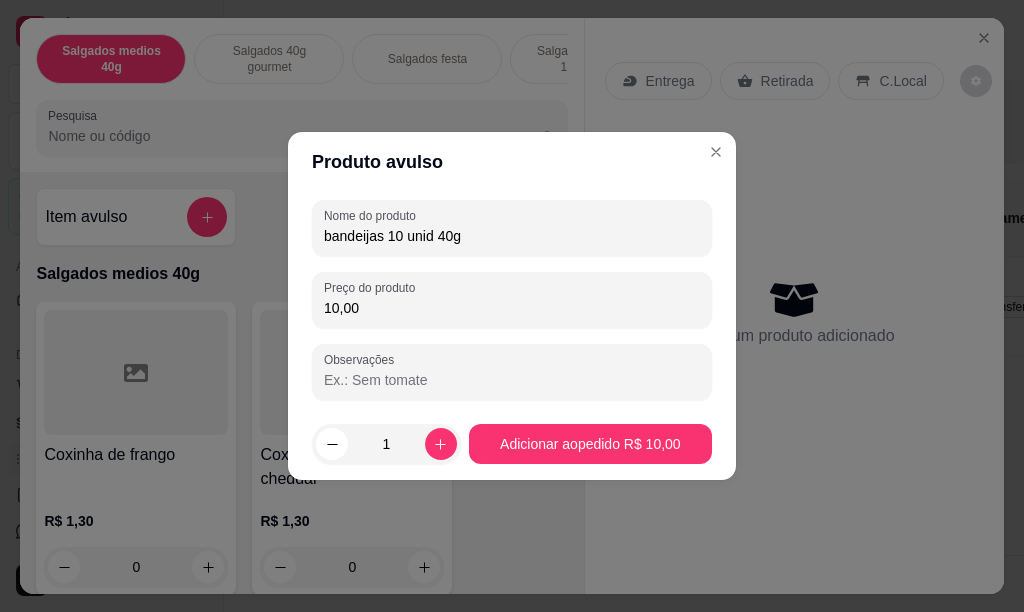 click on "1" at bounding box center [386, 444] 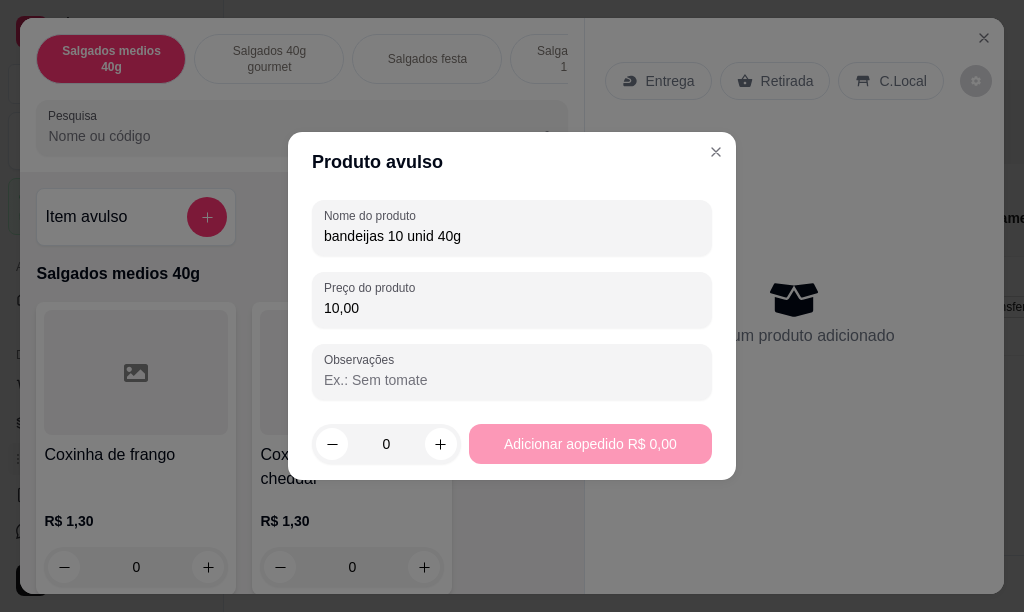 type on "2" 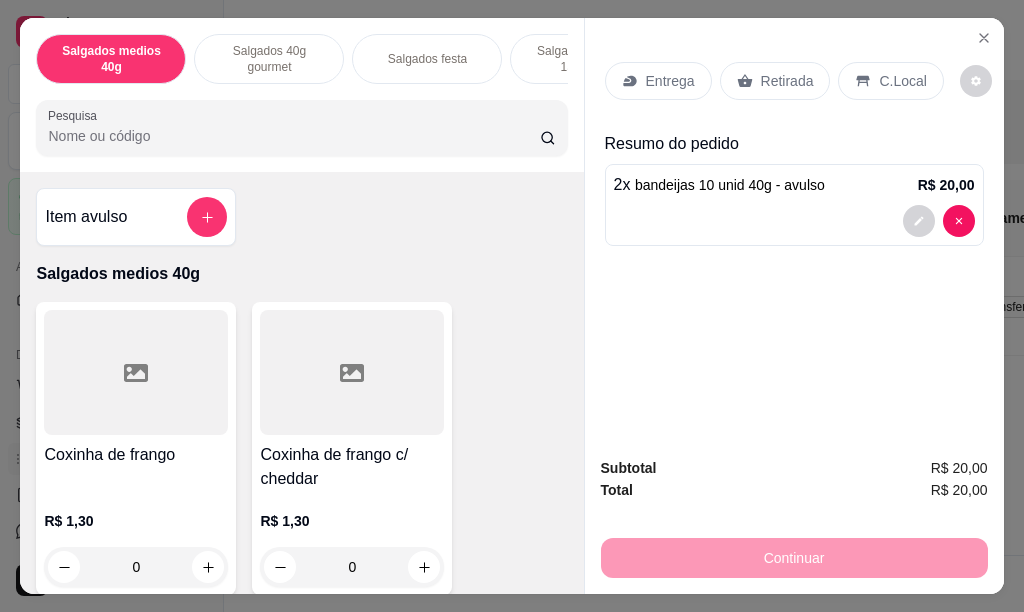 click on "Entrega" at bounding box center (670, 81) 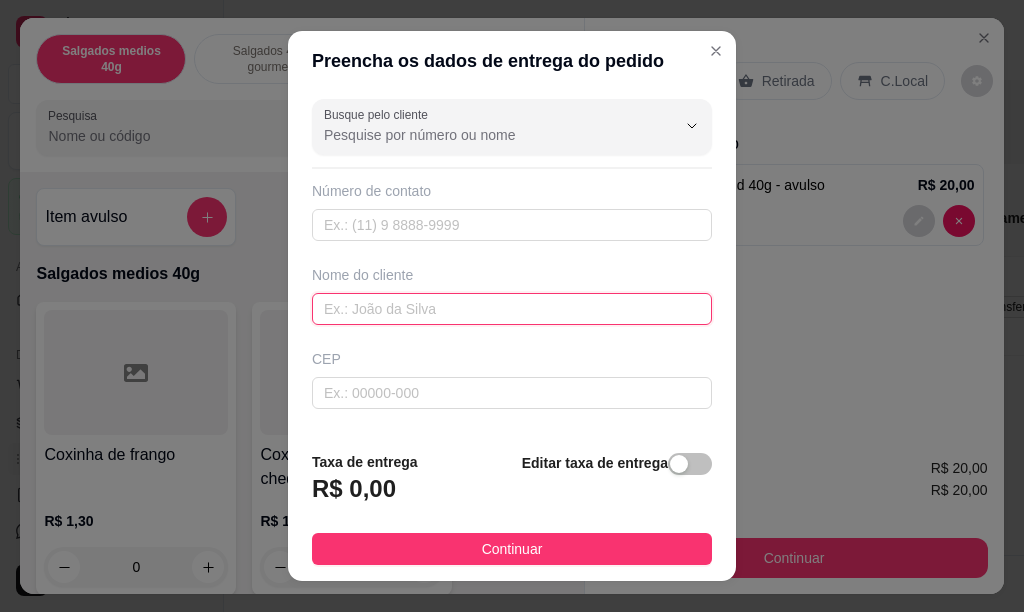 click at bounding box center [512, 309] 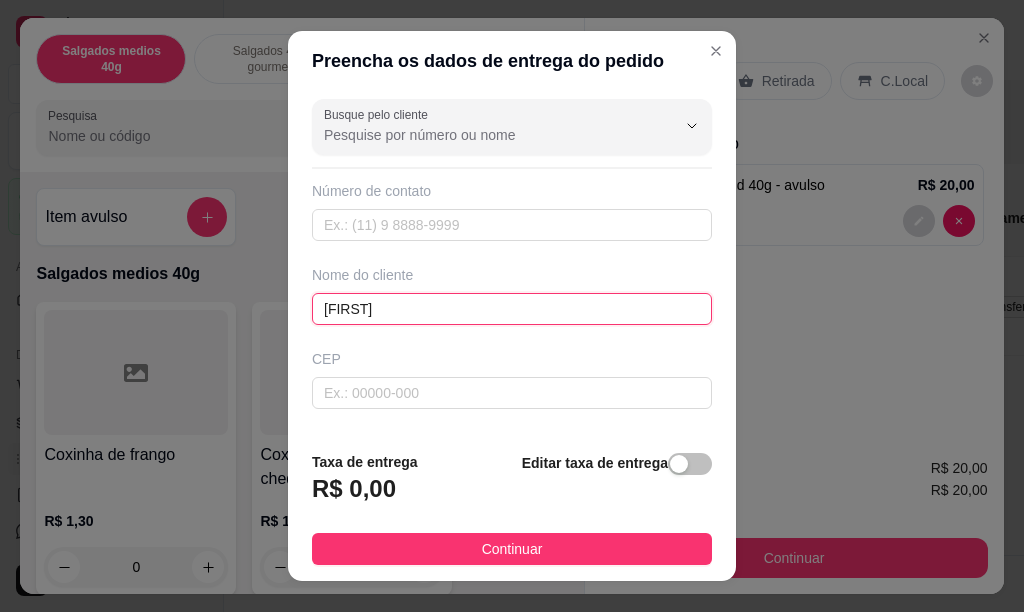 scroll, scrollTop: 329, scrollLeft: 0, axis: vertical 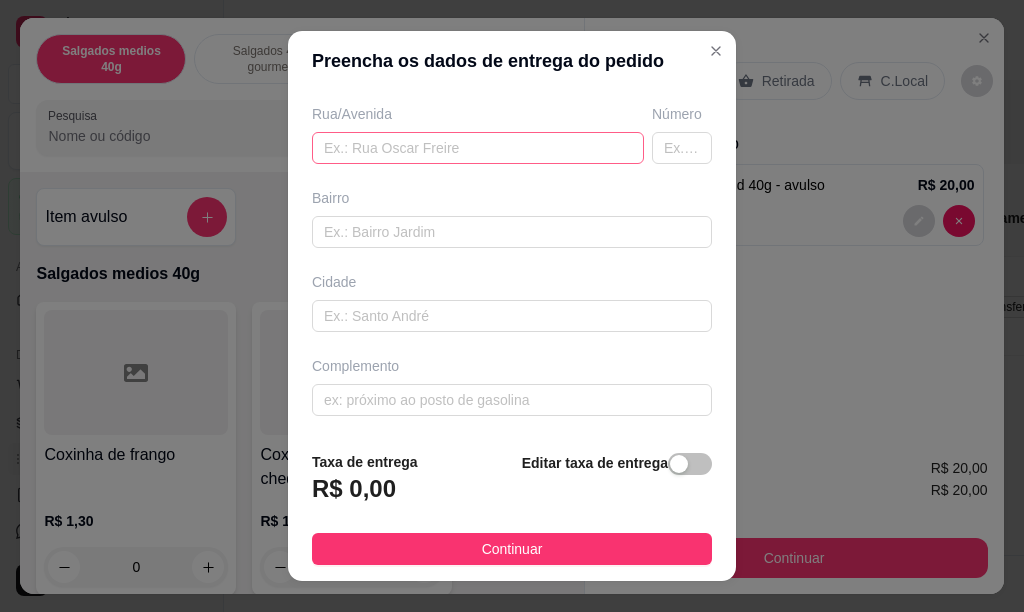 type on "[FIRST]" 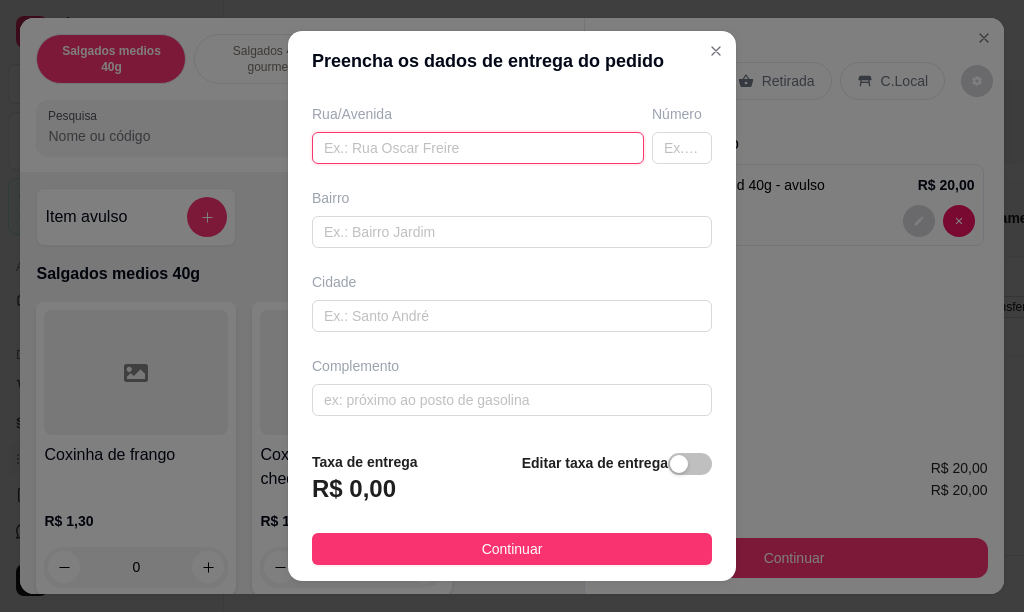 click at bounding box center [478, 148] 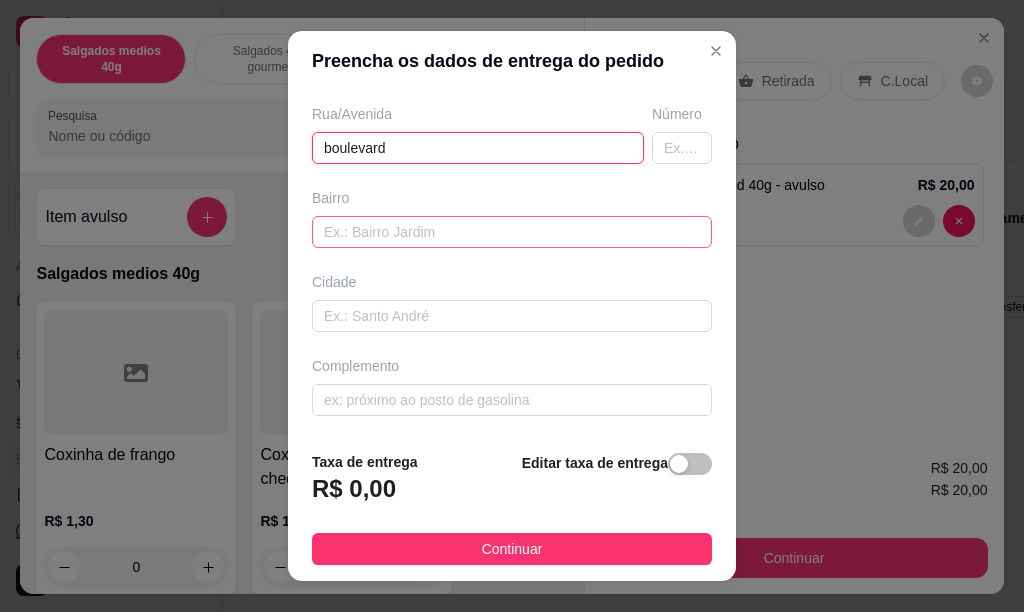 type on "boulevard" 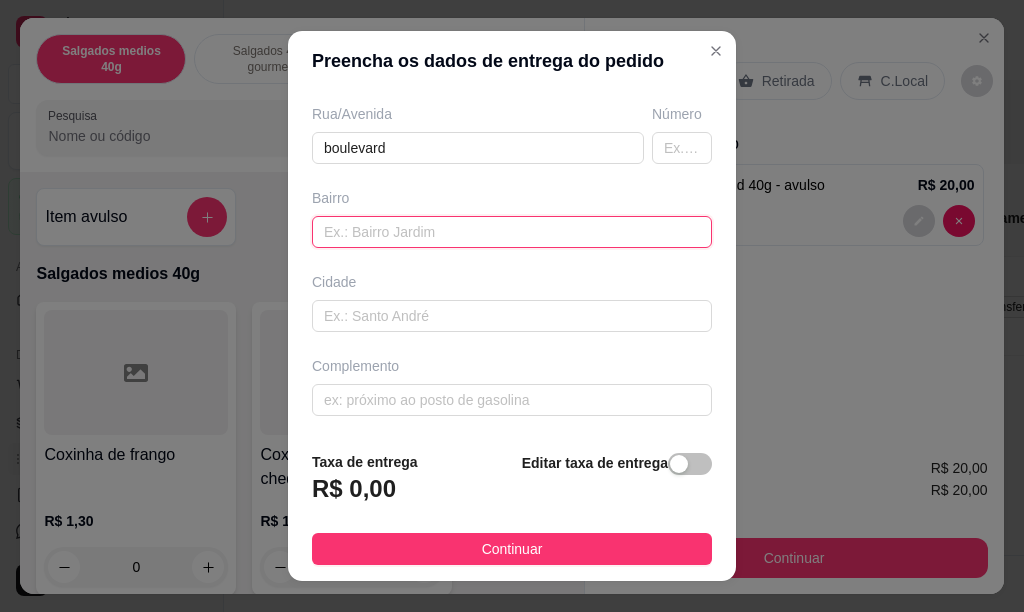 click at bounding box center [512, 232] 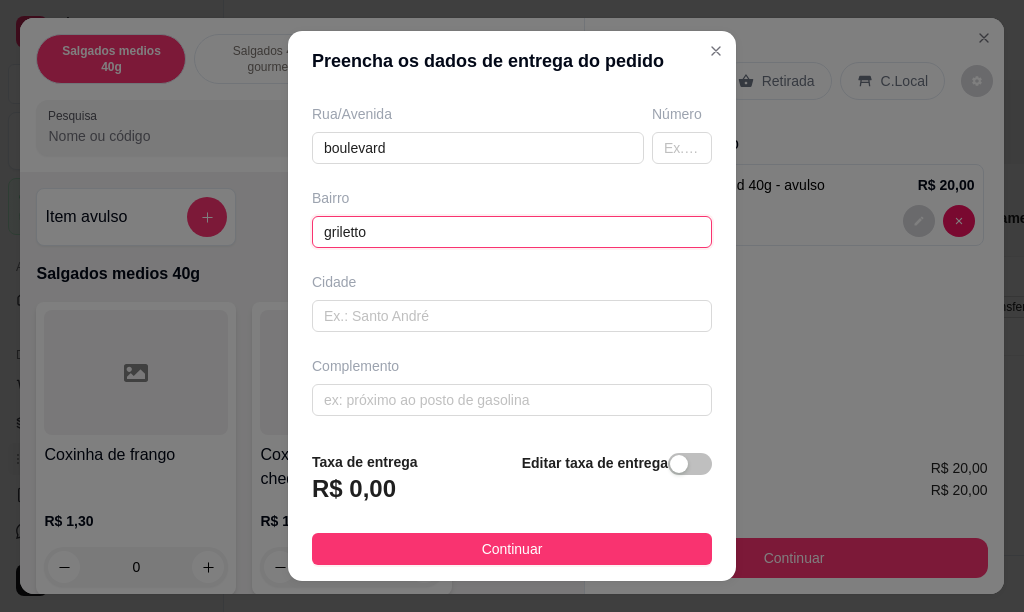 type on "griletto" 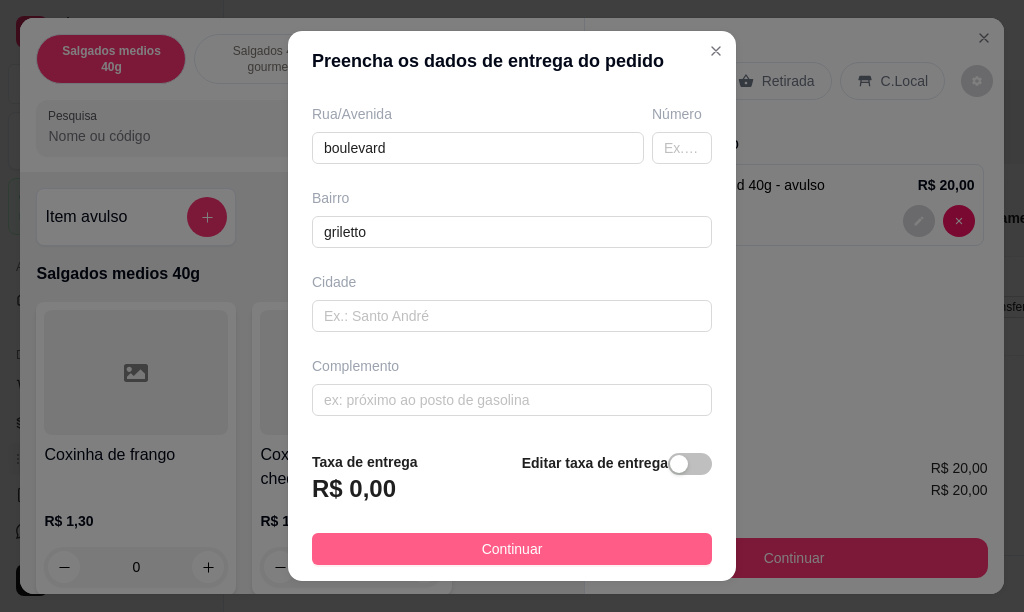 click on "Continuar" at bounding box center [512, 549] 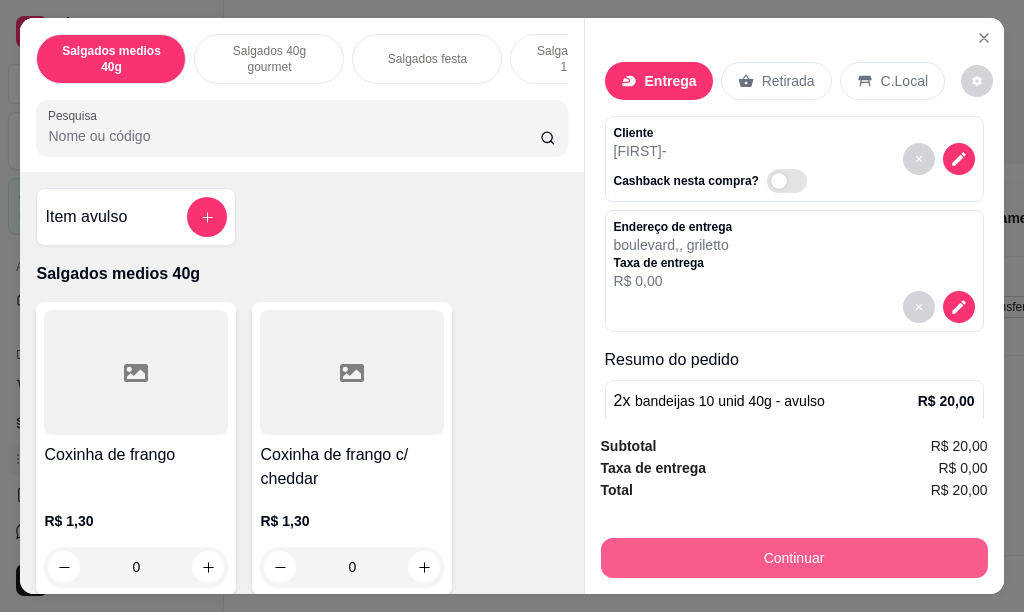 click on "Continuar" at bounding box center [794, 558] 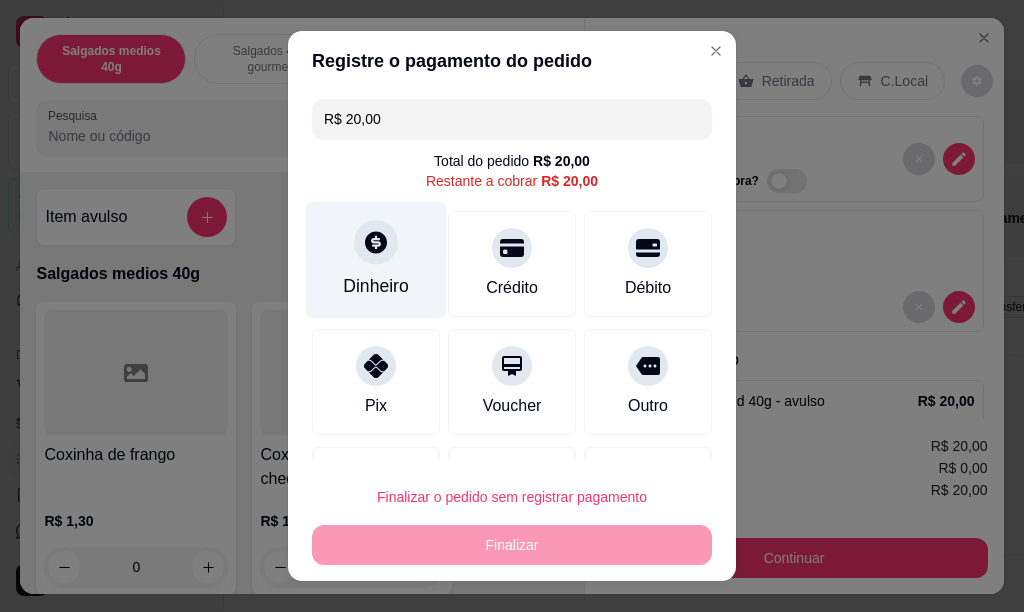 click 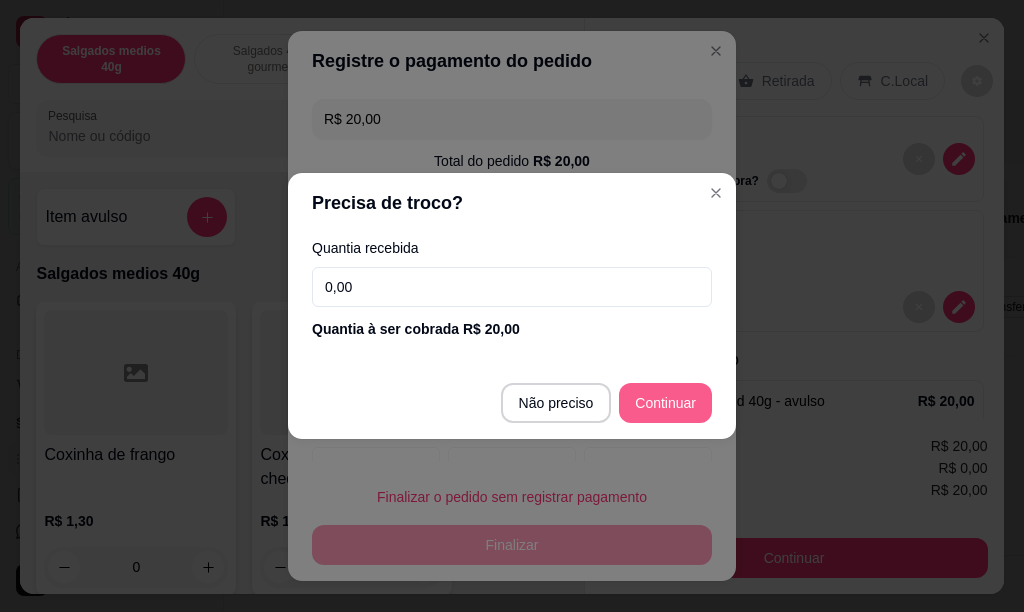 type on "R$ 0,00" 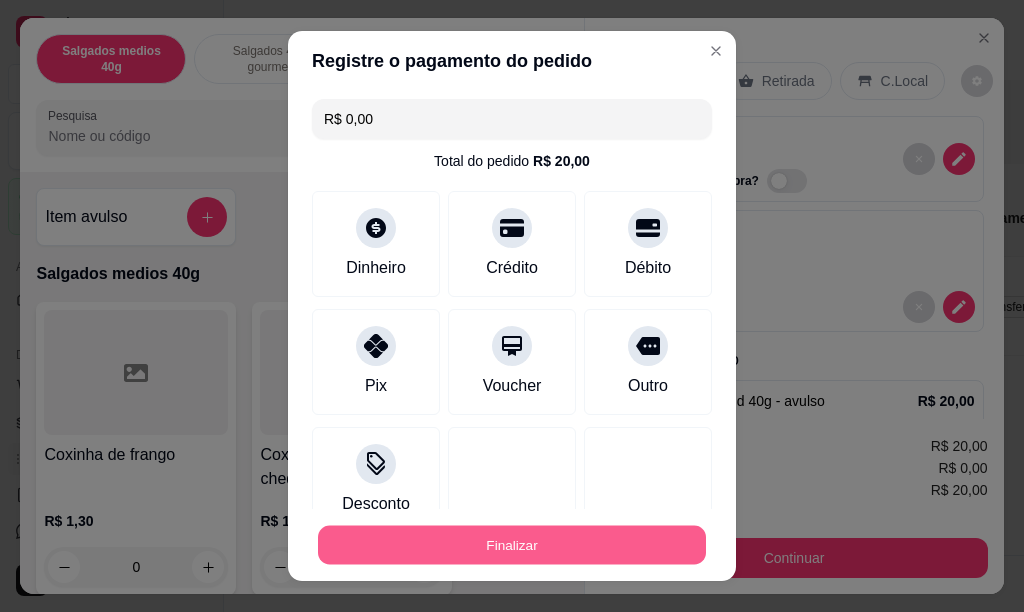 click on "Finalizar" at bounding box center (512, 545) 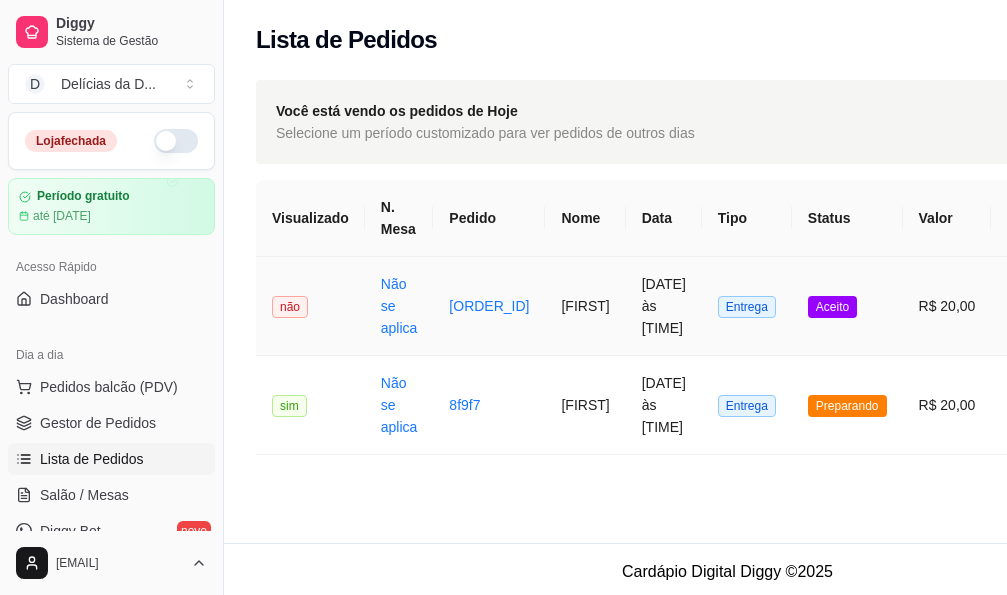 click on "Entrega" at bounding box center (747, 307) 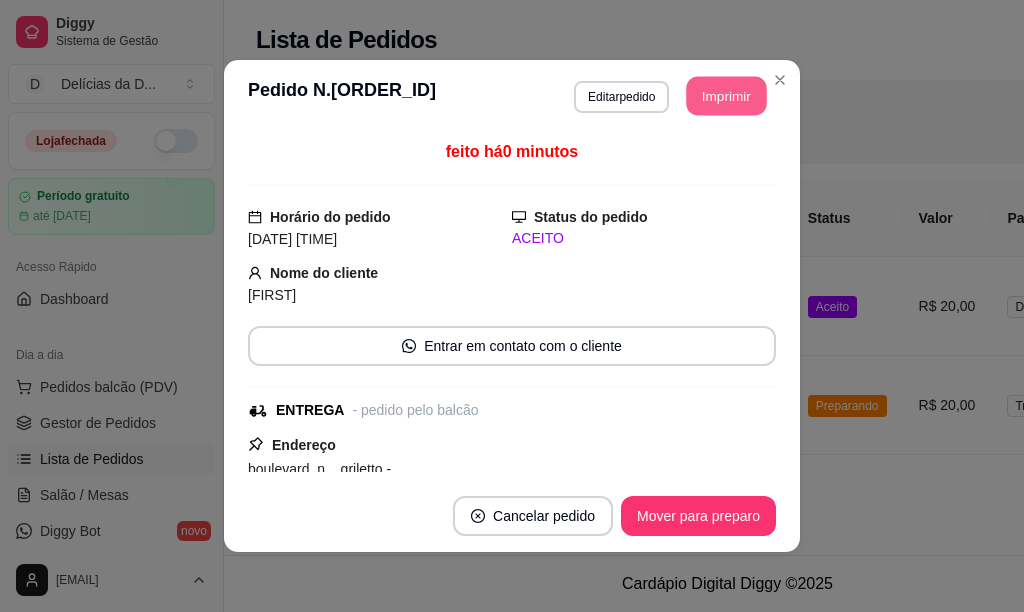click on "Imprimir" at bounding box center [727, 96] 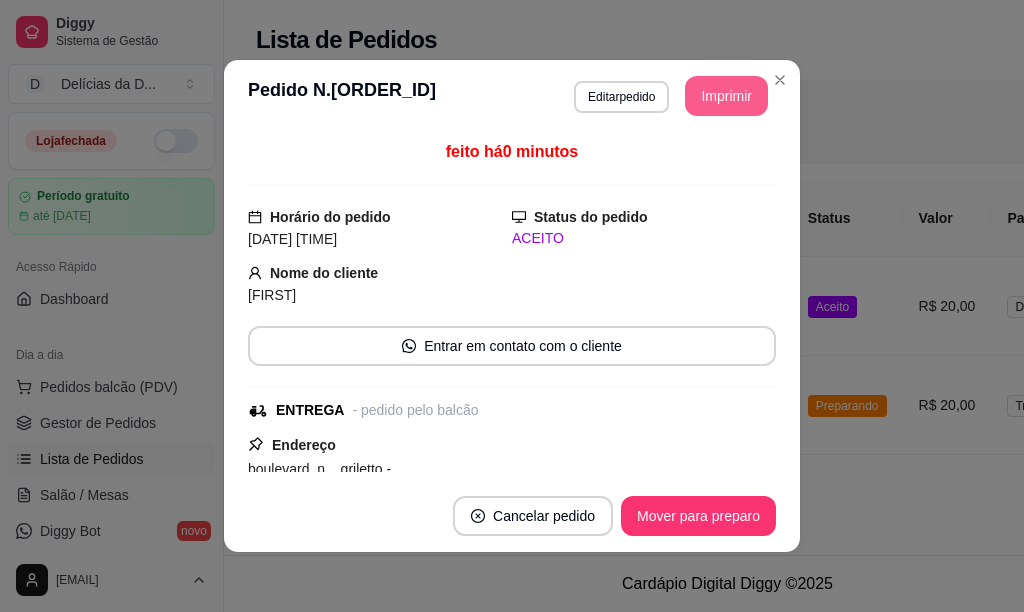 scroll, scrollTop: 0, scrollLeft: 0, axis: both 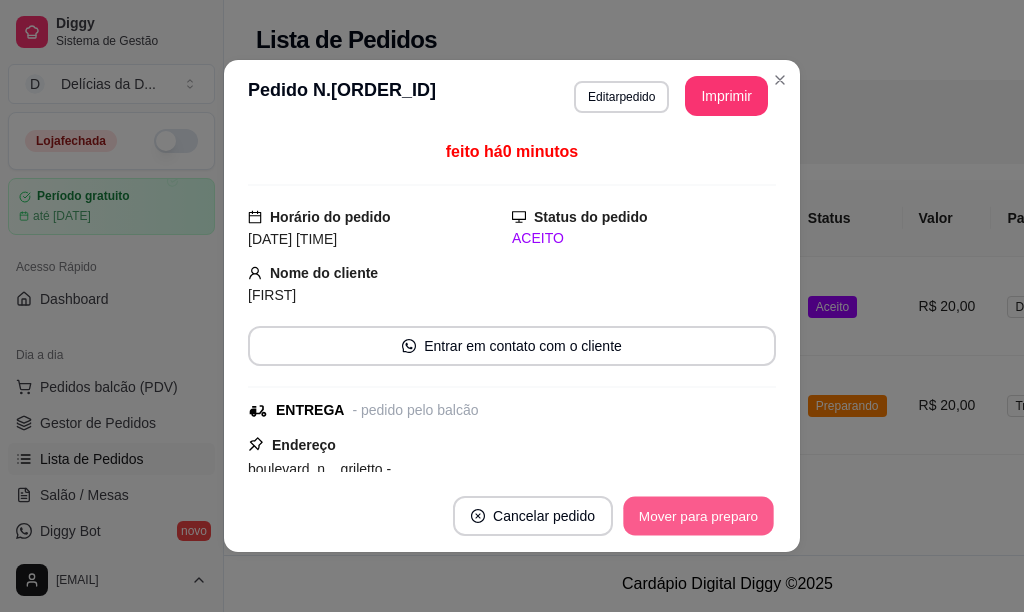 click on "Mover para preparo" at bounding box center (698, 516) 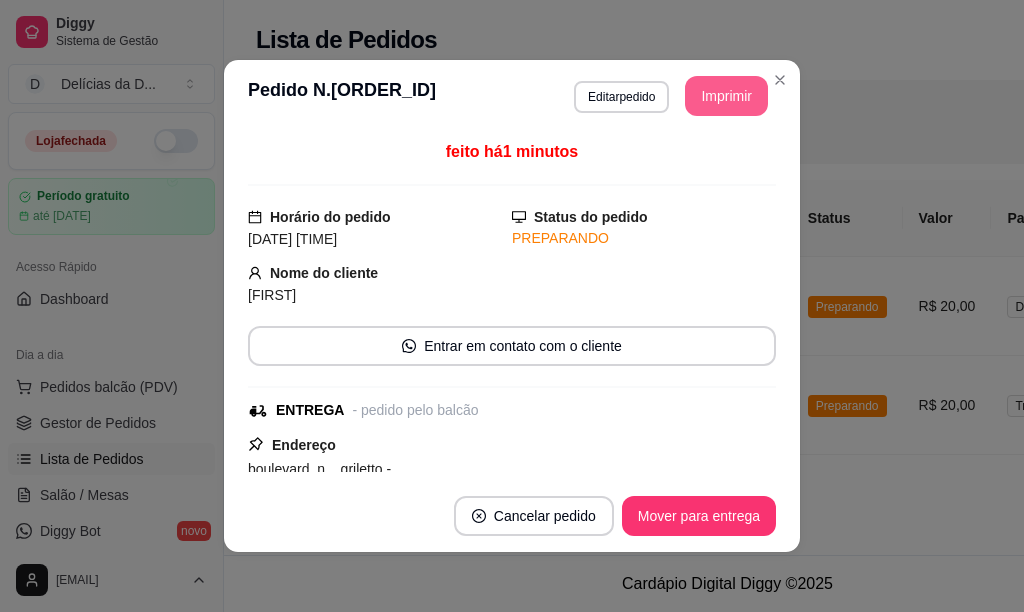click on "Imprimir" at bounding box center (726, 96) 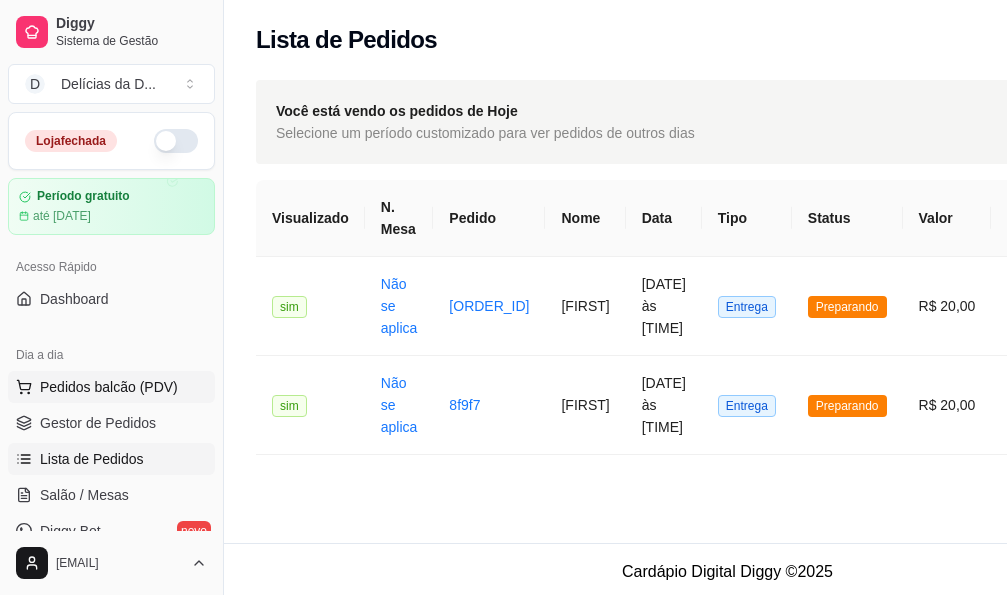 click on "Pedidos balcão (PDV)" at bounding box center [109, 387] 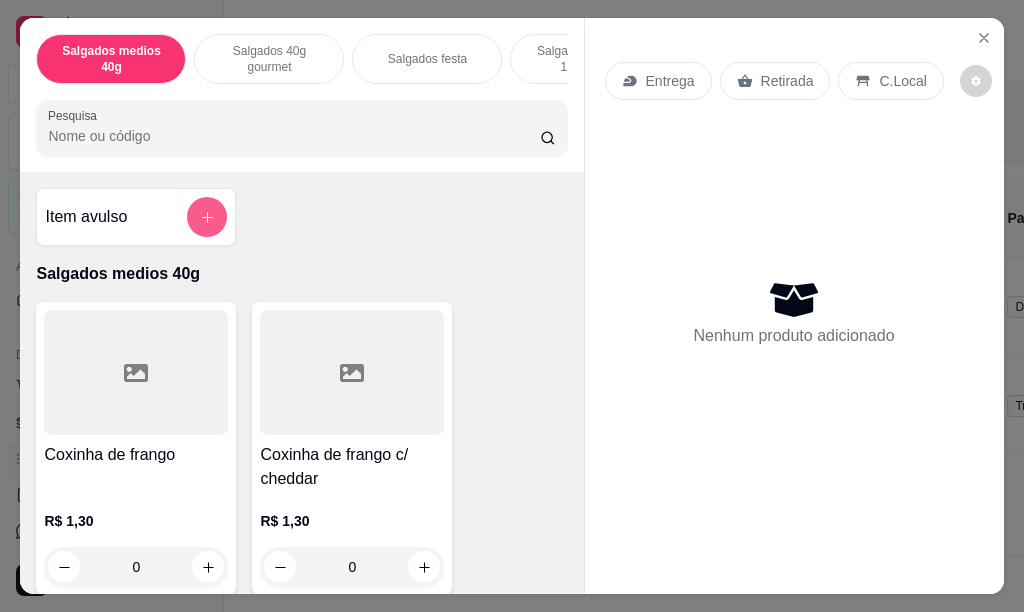 click 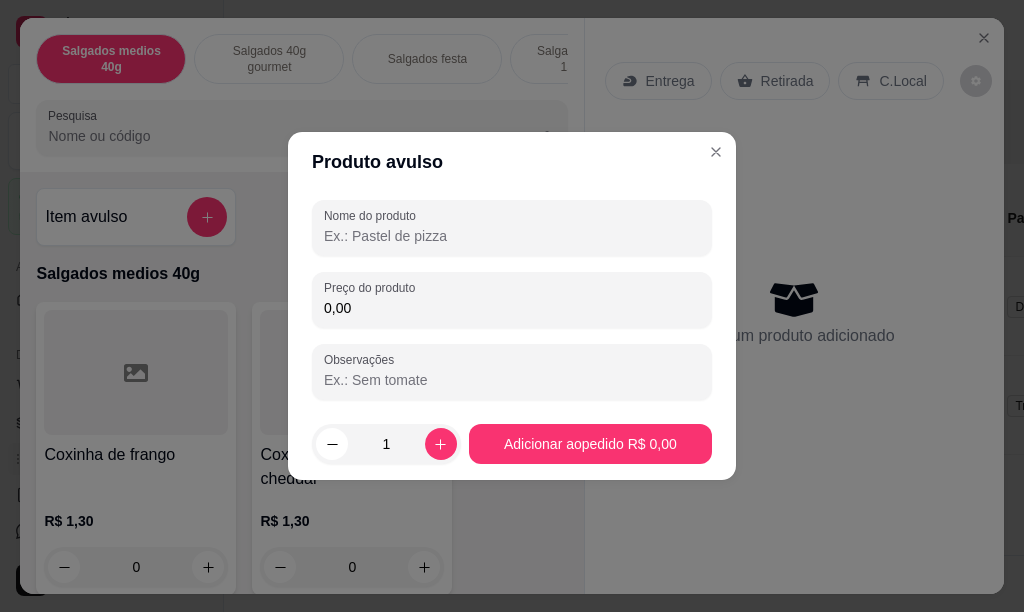 click on "Nome do produto" at bounding box center (512, 236) 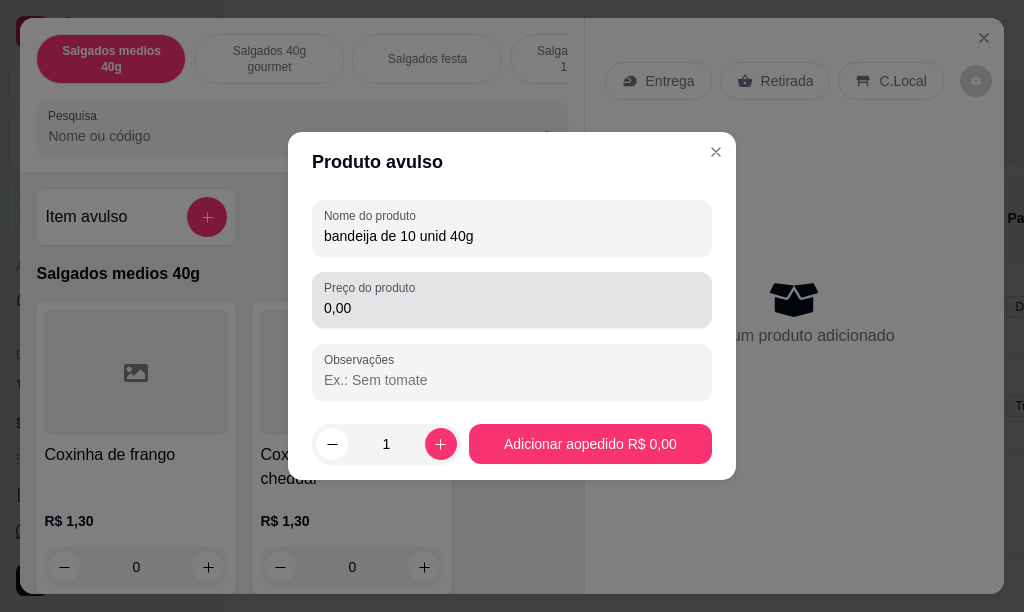 type on "bandeija de 10 unid 40g" 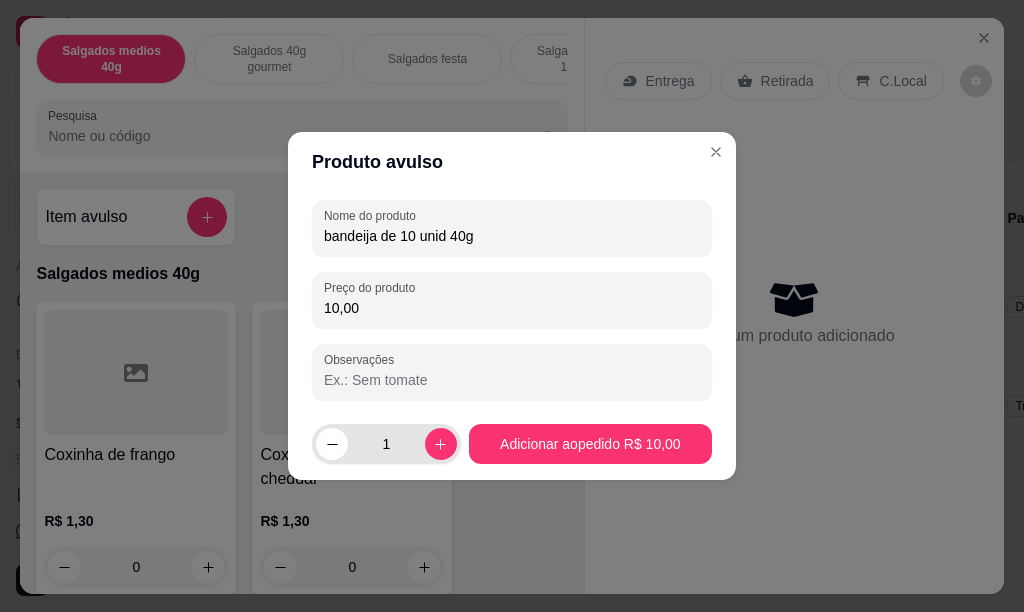type on "10,00" 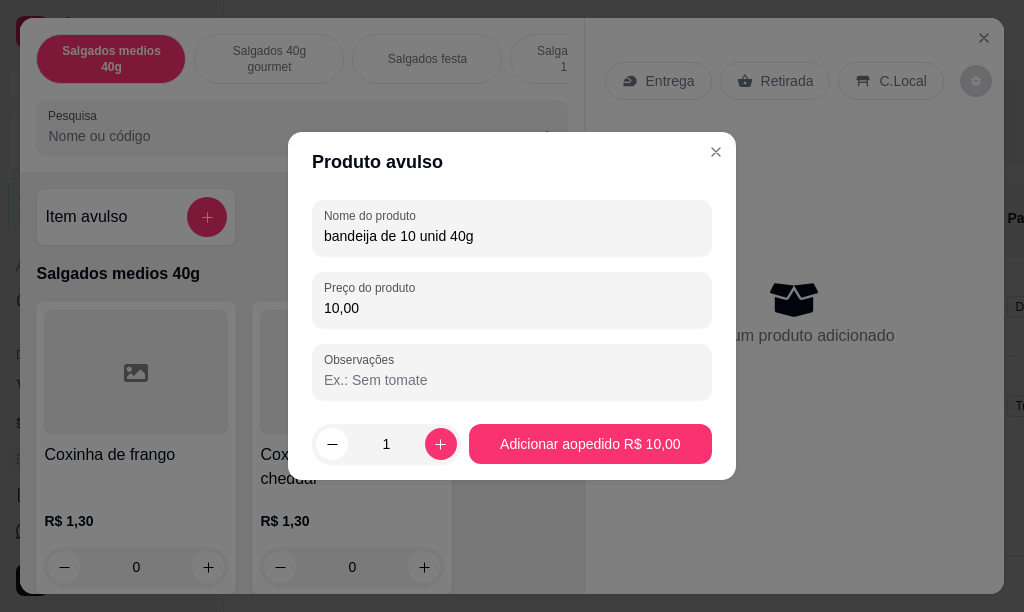 drag, startPoint x: 387, startPoint y: 449, endPoint x: 357, endPoint y: 449, distance: 30 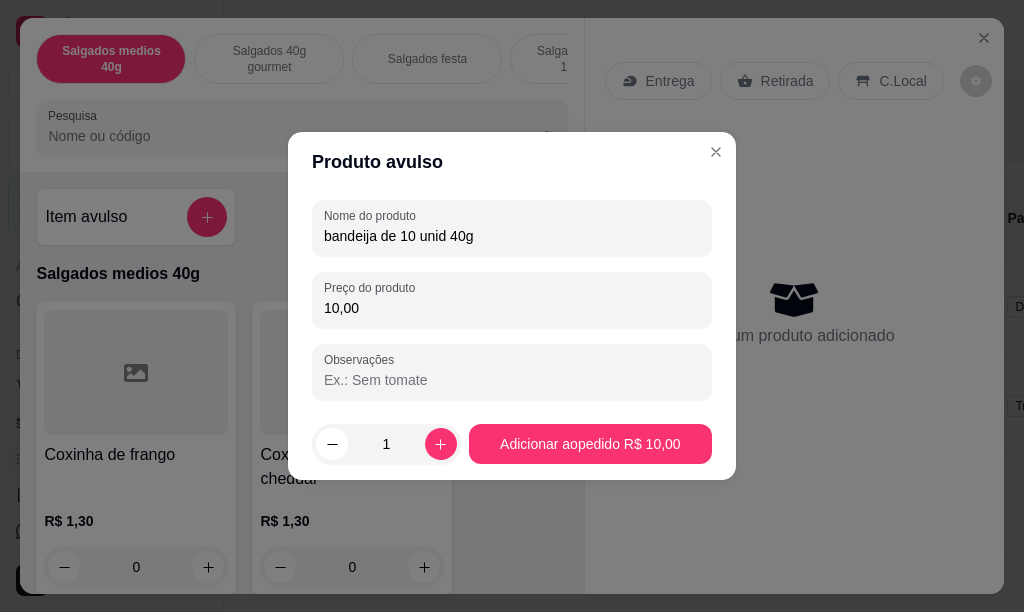 click on "1" at bounding box center [386, 444] 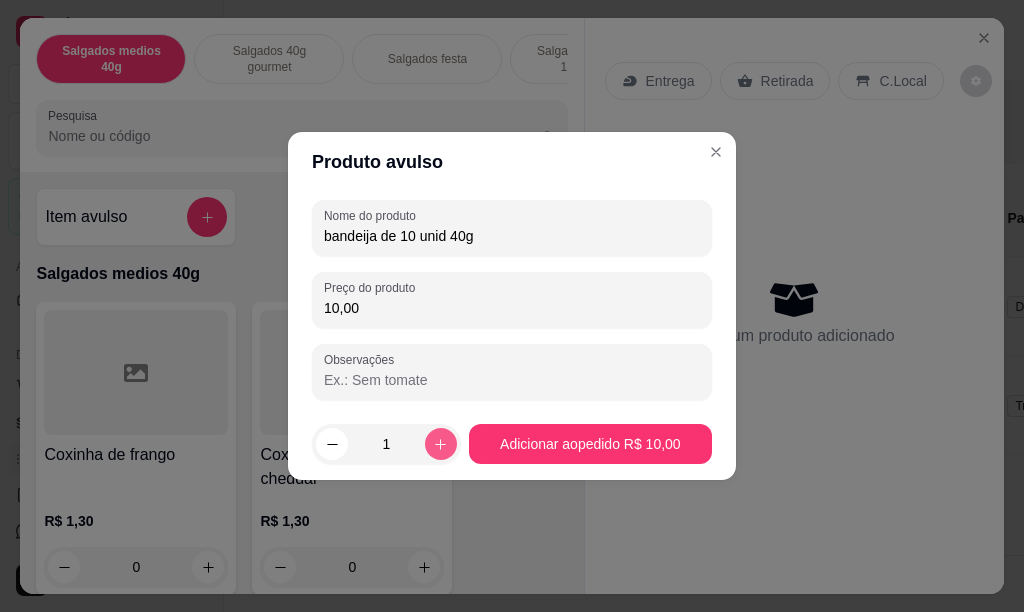 type on "3" 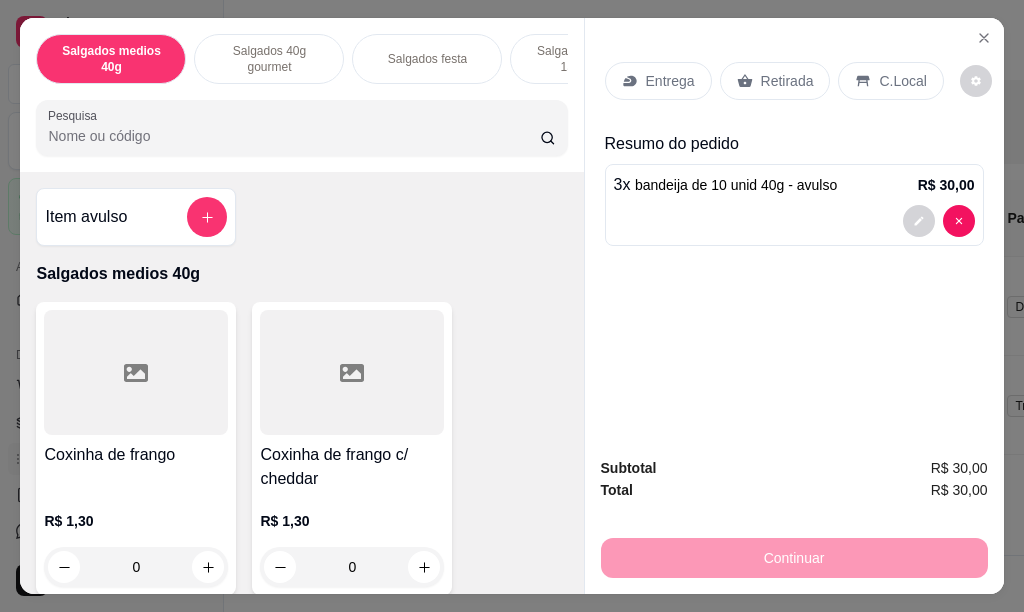click on "Entrega" at bounding box center (658, 81) 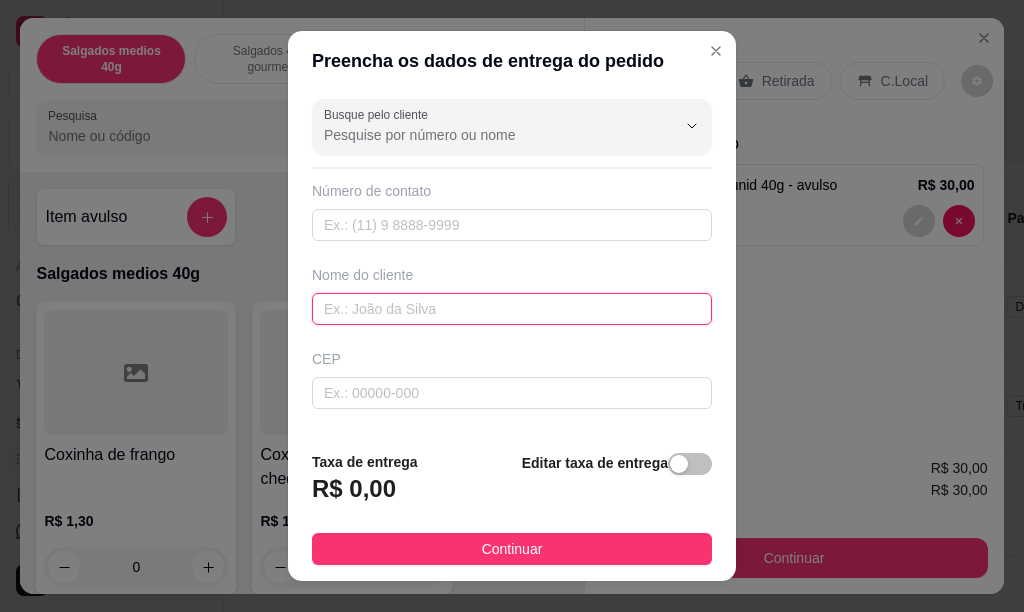 click at bounding box center [512, 309] 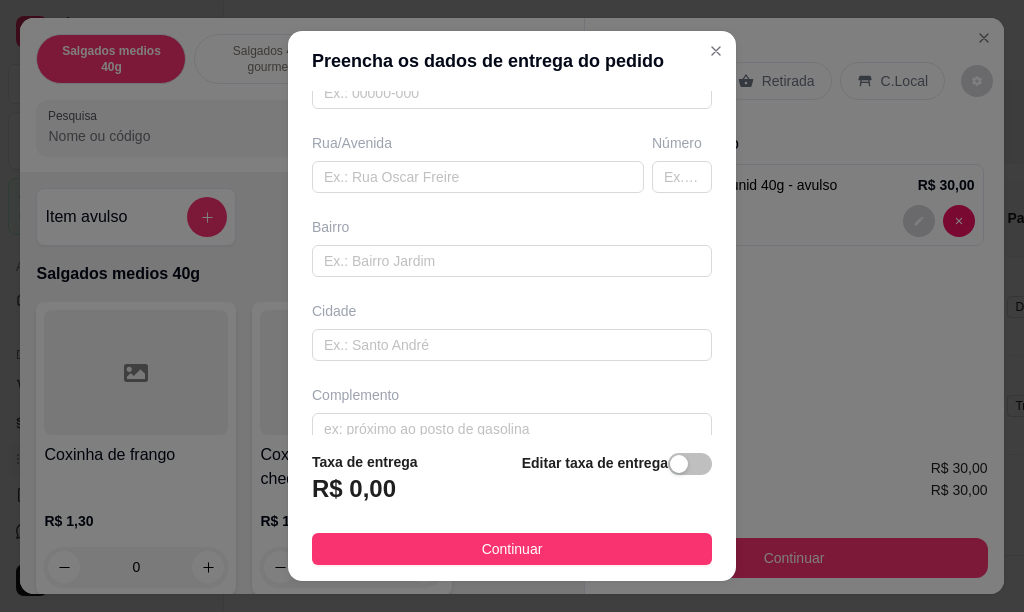 scroll, scrollTop: 329, scrollLeft: 0, axis: vertical 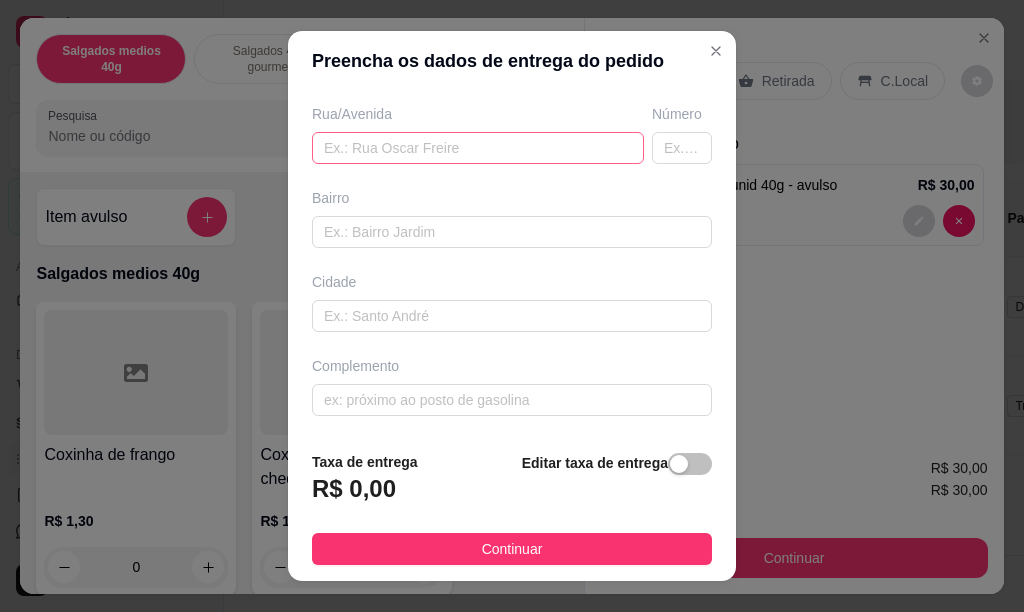 type on "[FIRST]" 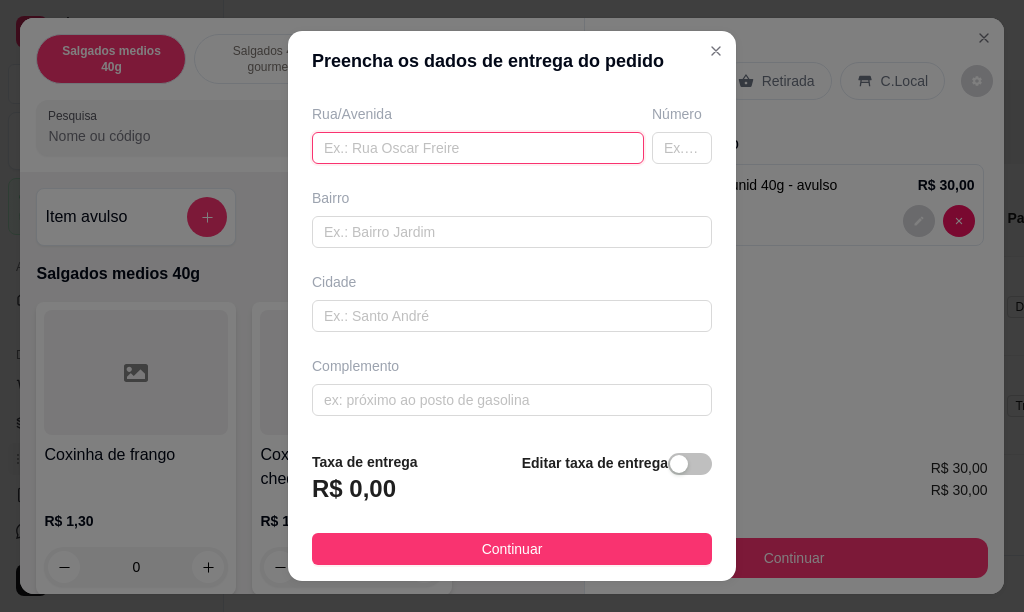 click at bounding box center [478, 148] 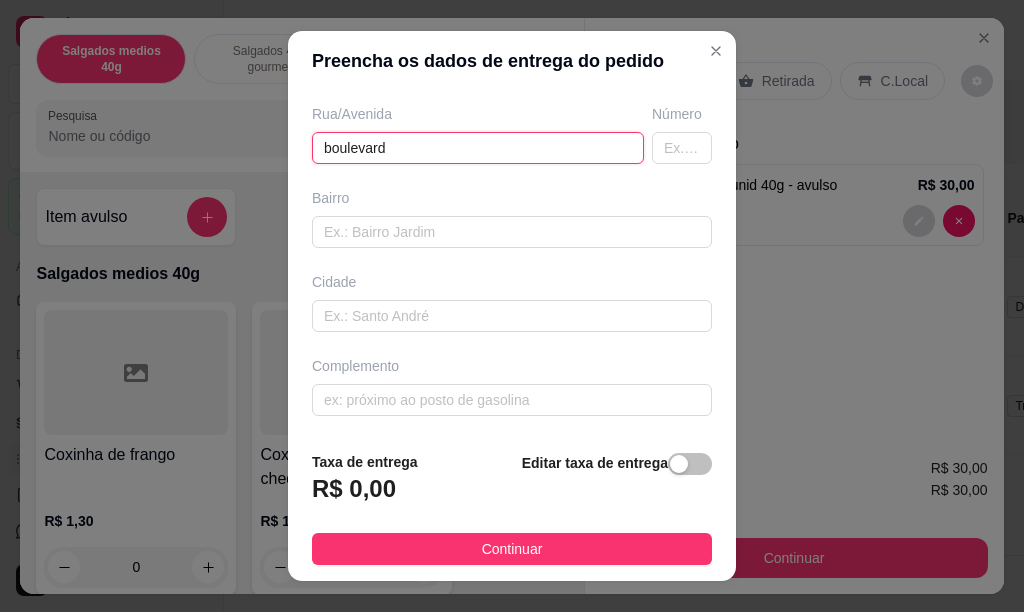 type on "boulevard" 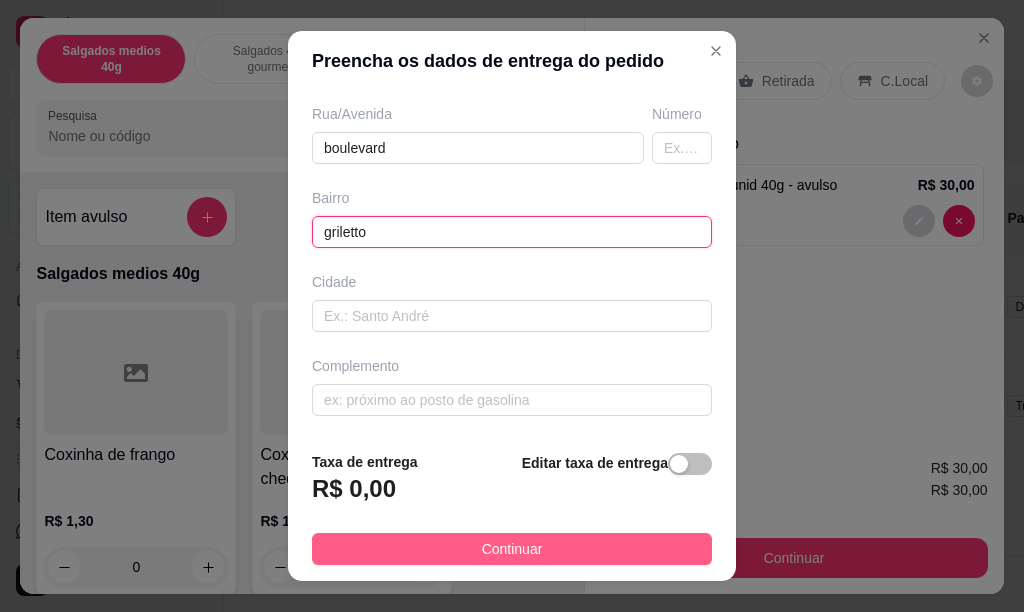 type on "griletto" 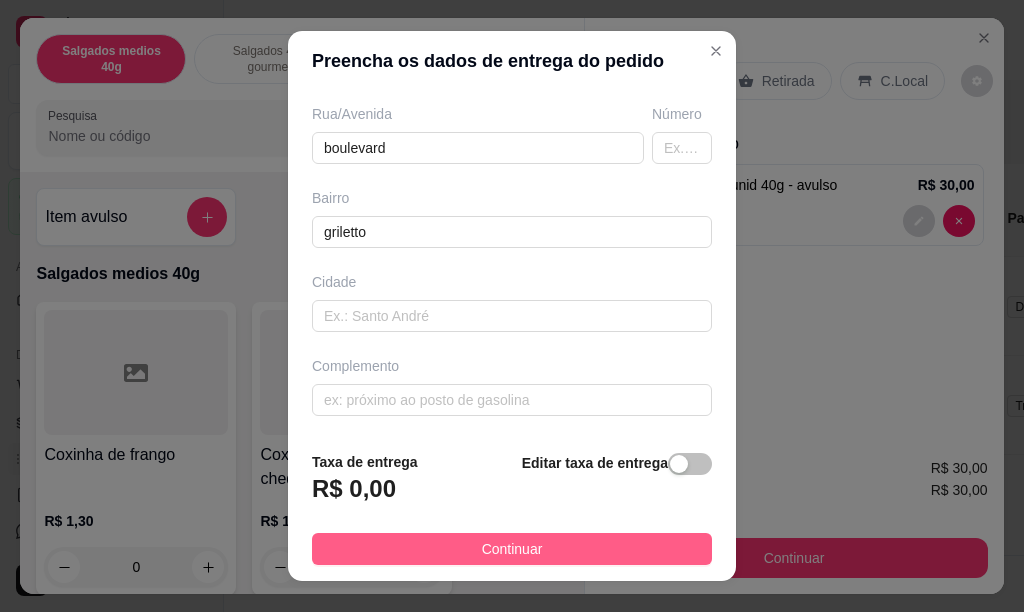 click on "Continuar" at bounding box center [512, 549] 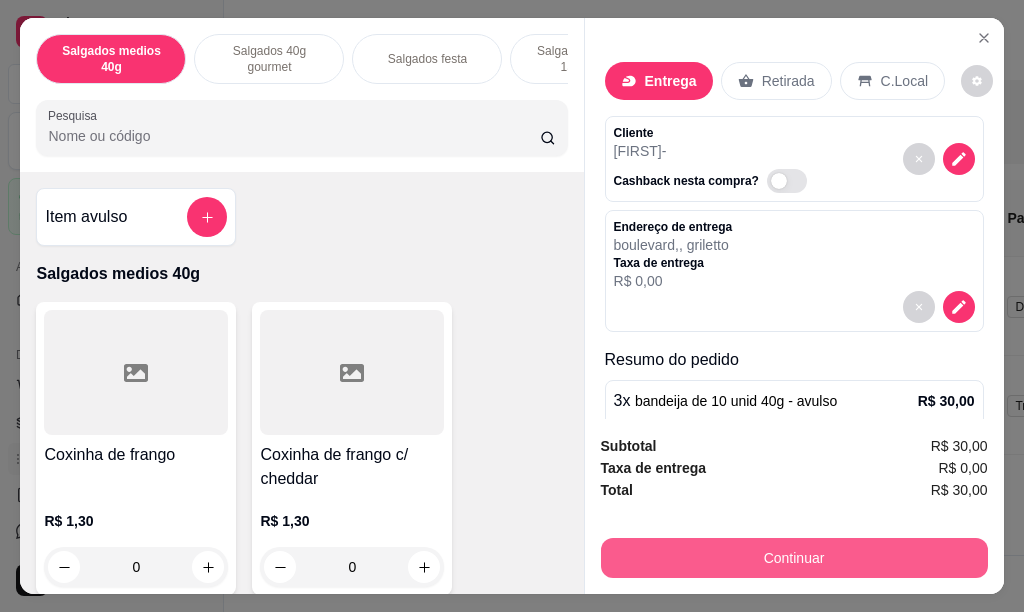 click on "Continuar" at bounding box center (794, 558) 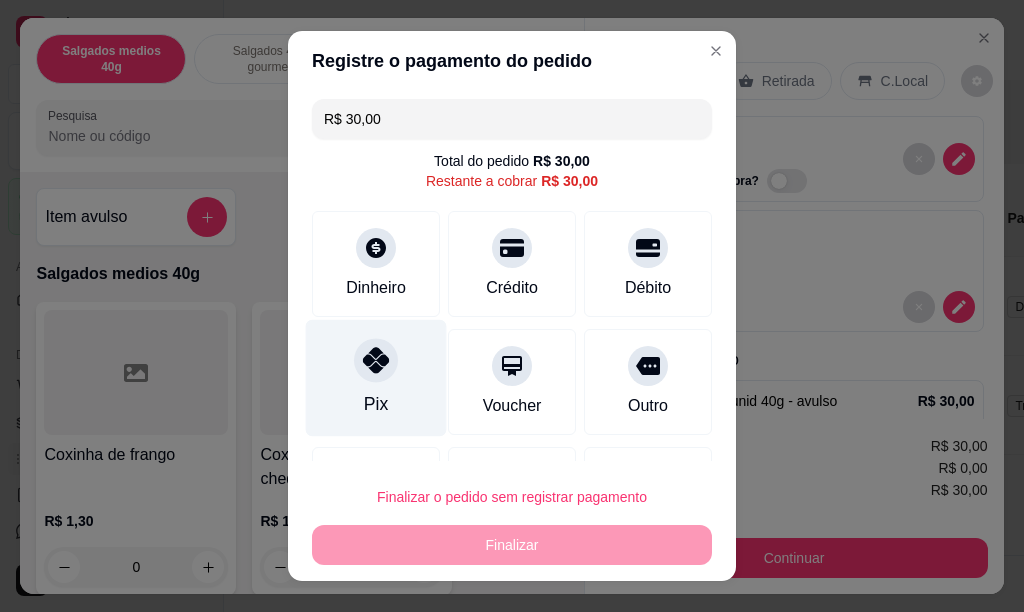 click on "Pix" at bounding box center [376, 404] 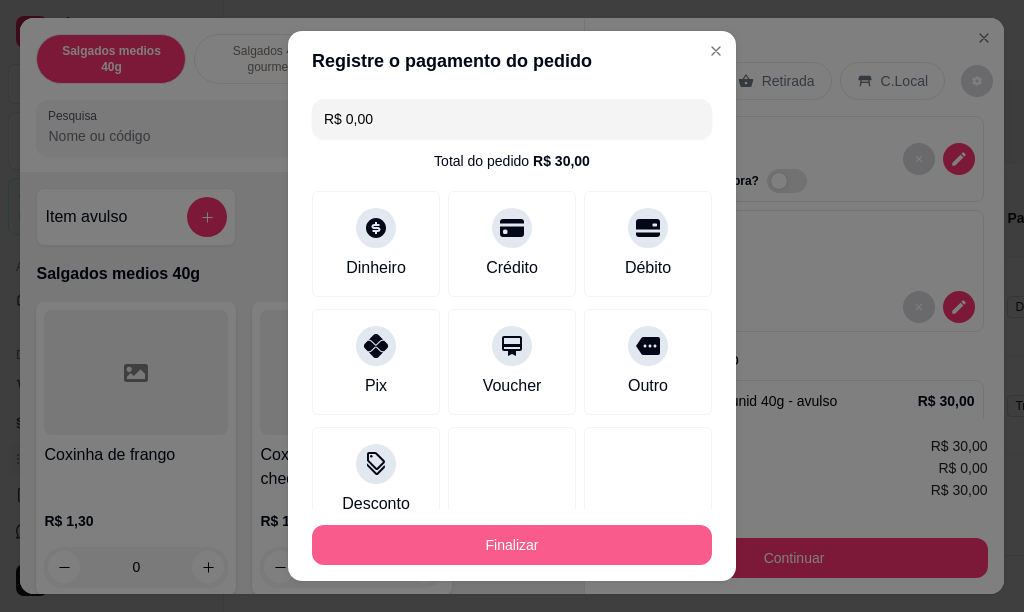click on "Finalizar" at bounding box center [512, 545] 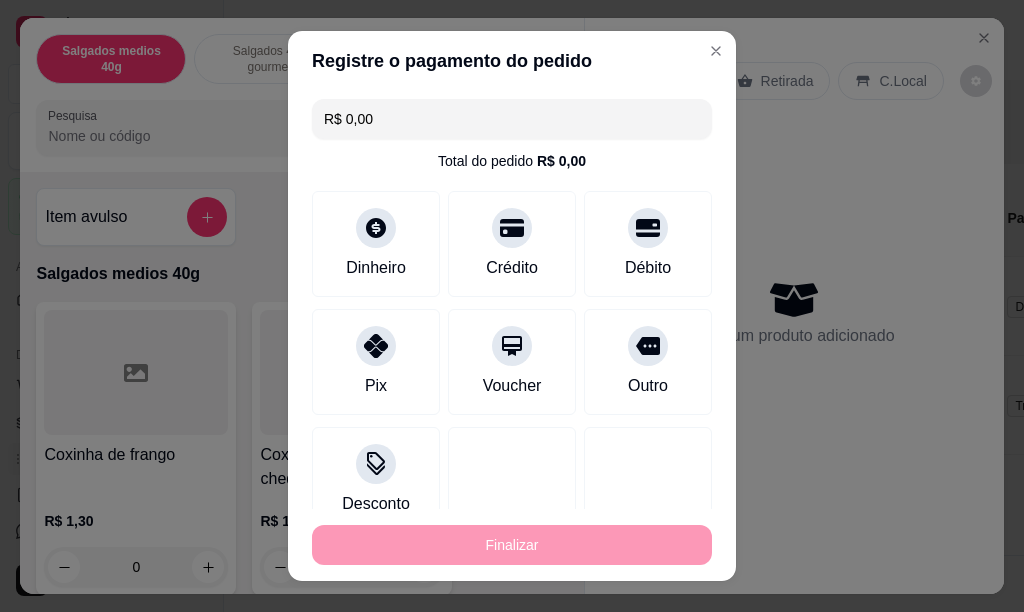 type on "-R$ 30,00" 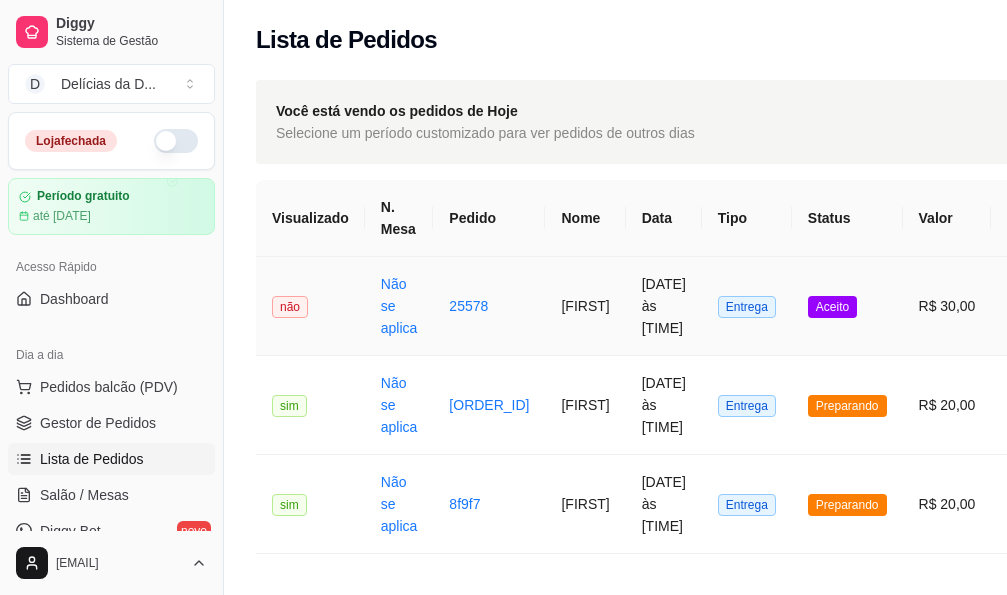 click on "Aceito" at bounding box center [832, 307] 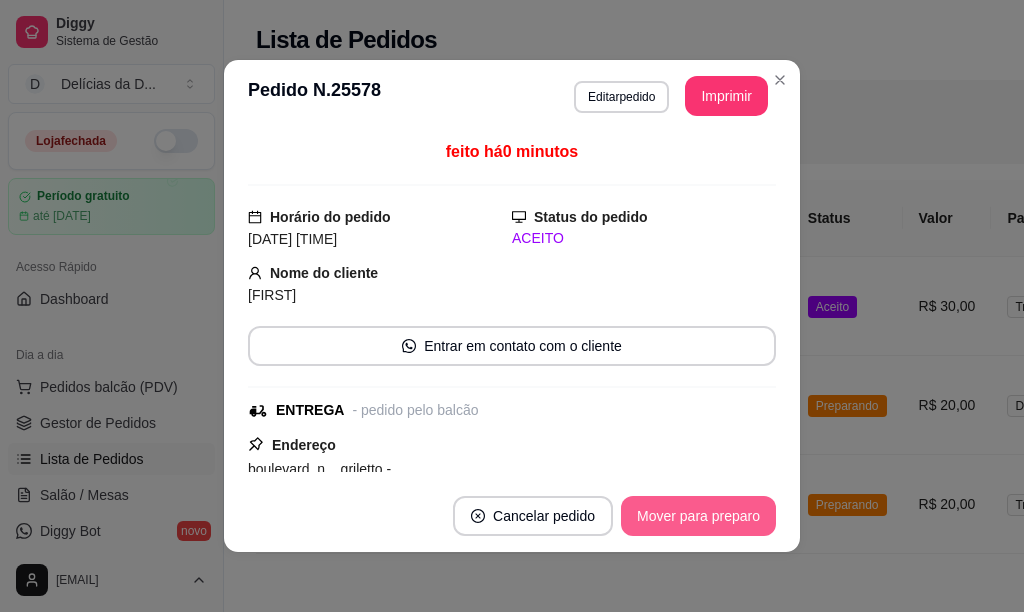 click on "Mover para preparo" at bounding box center [698, 516] 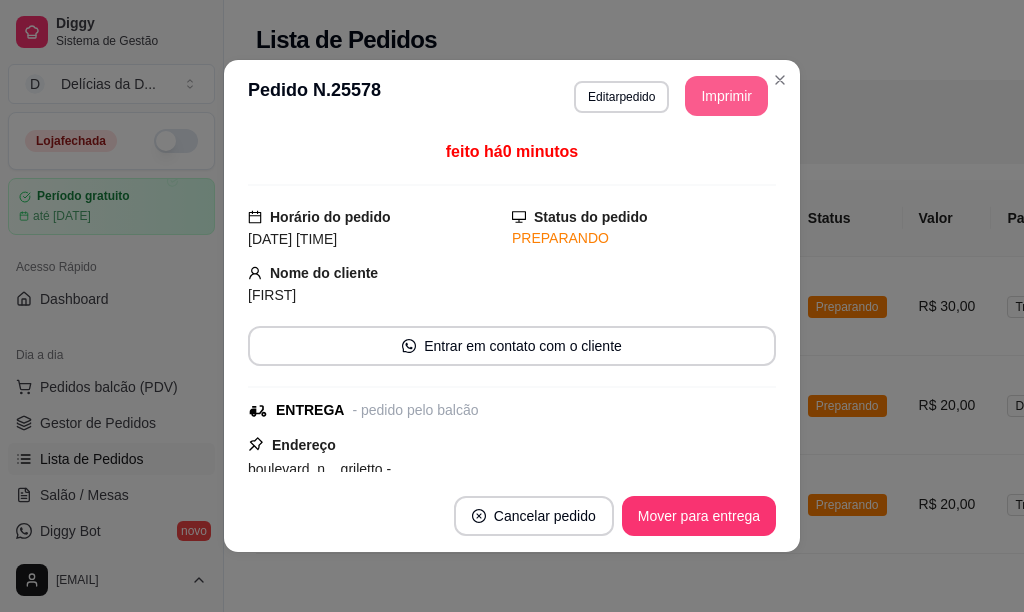 click on "Imprimir" at bounding box center [726, 96] 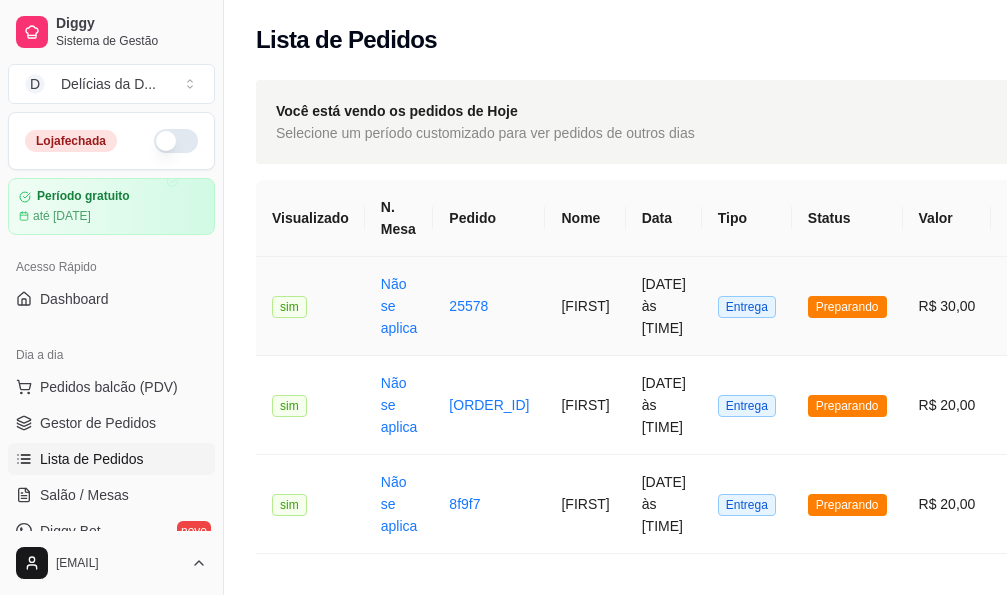 click on "[FIRST]" at bounding box center (585, 306) 